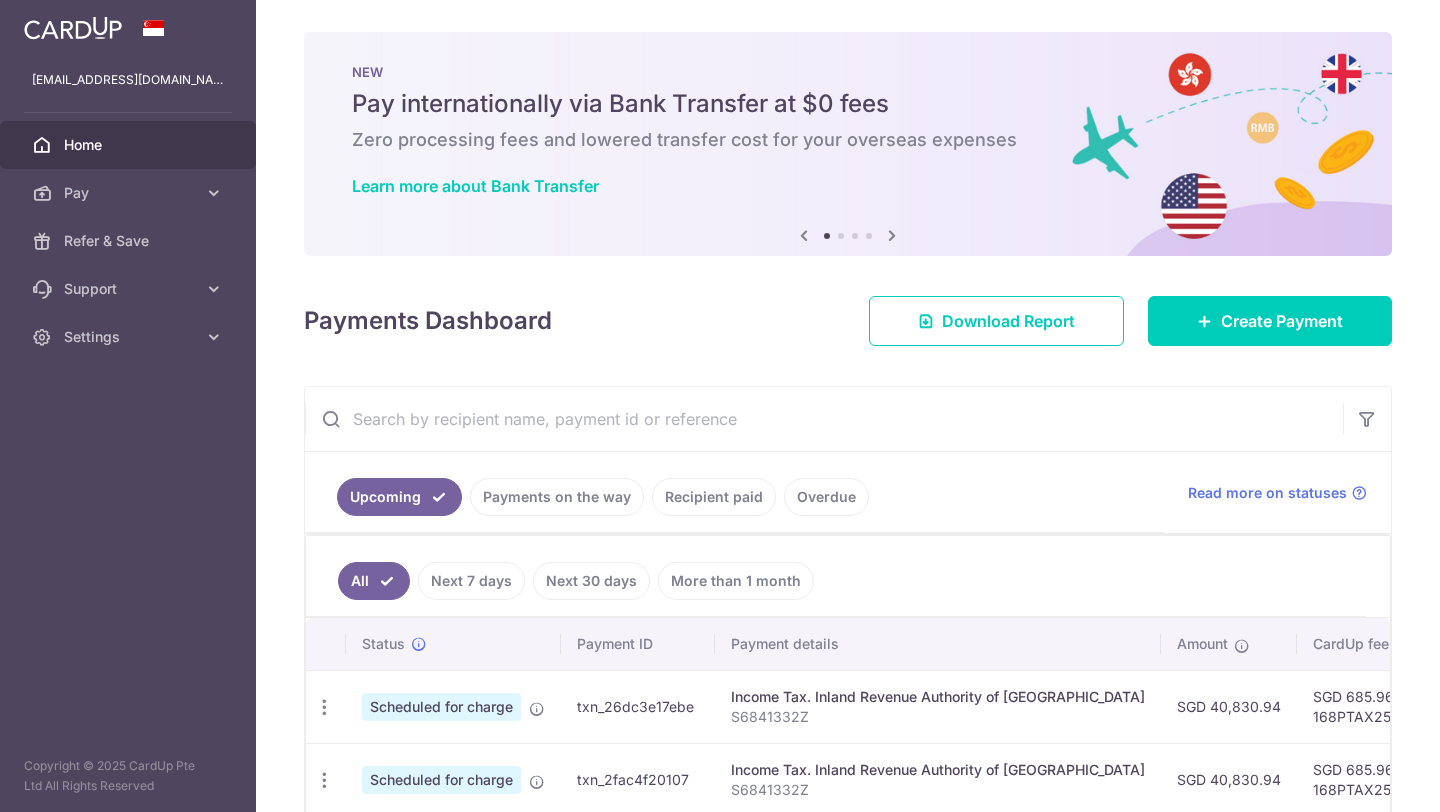 scroll, scrollTop: 0, scrollLeft: 0, axis: both 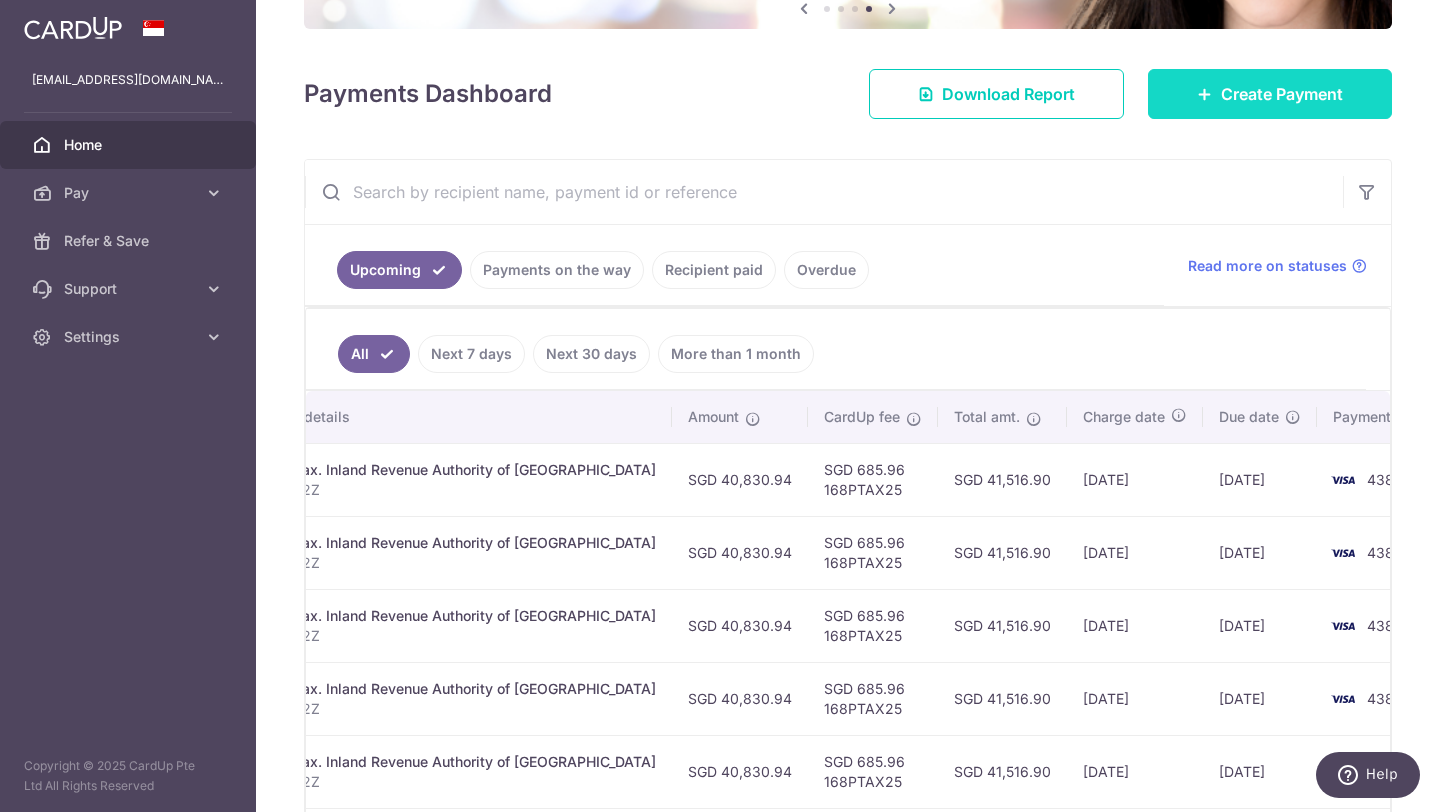 click on "Create Payment" at bounding box center (1282, 94) 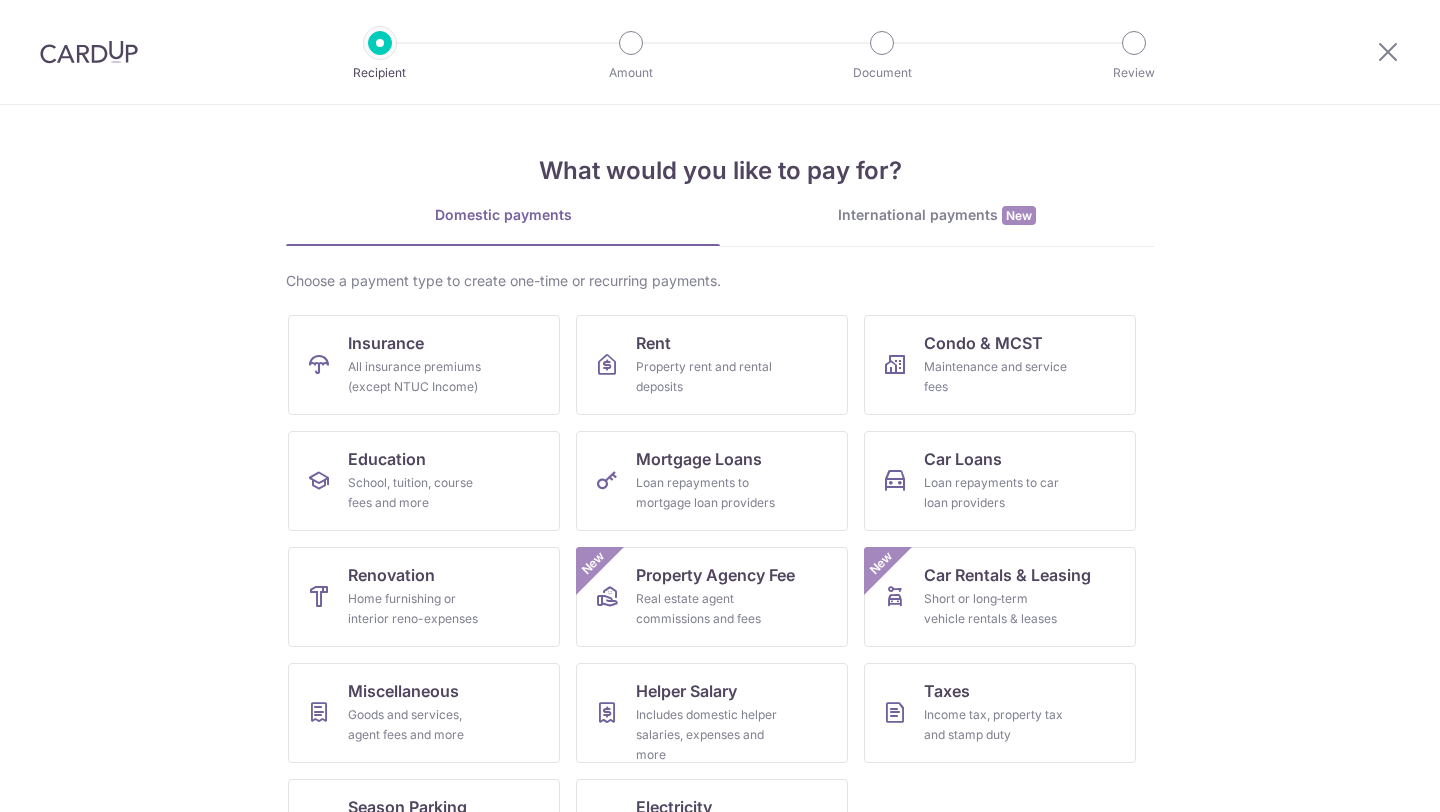scroll, scrollTop: 0, scrollLeft: 0, axis: both 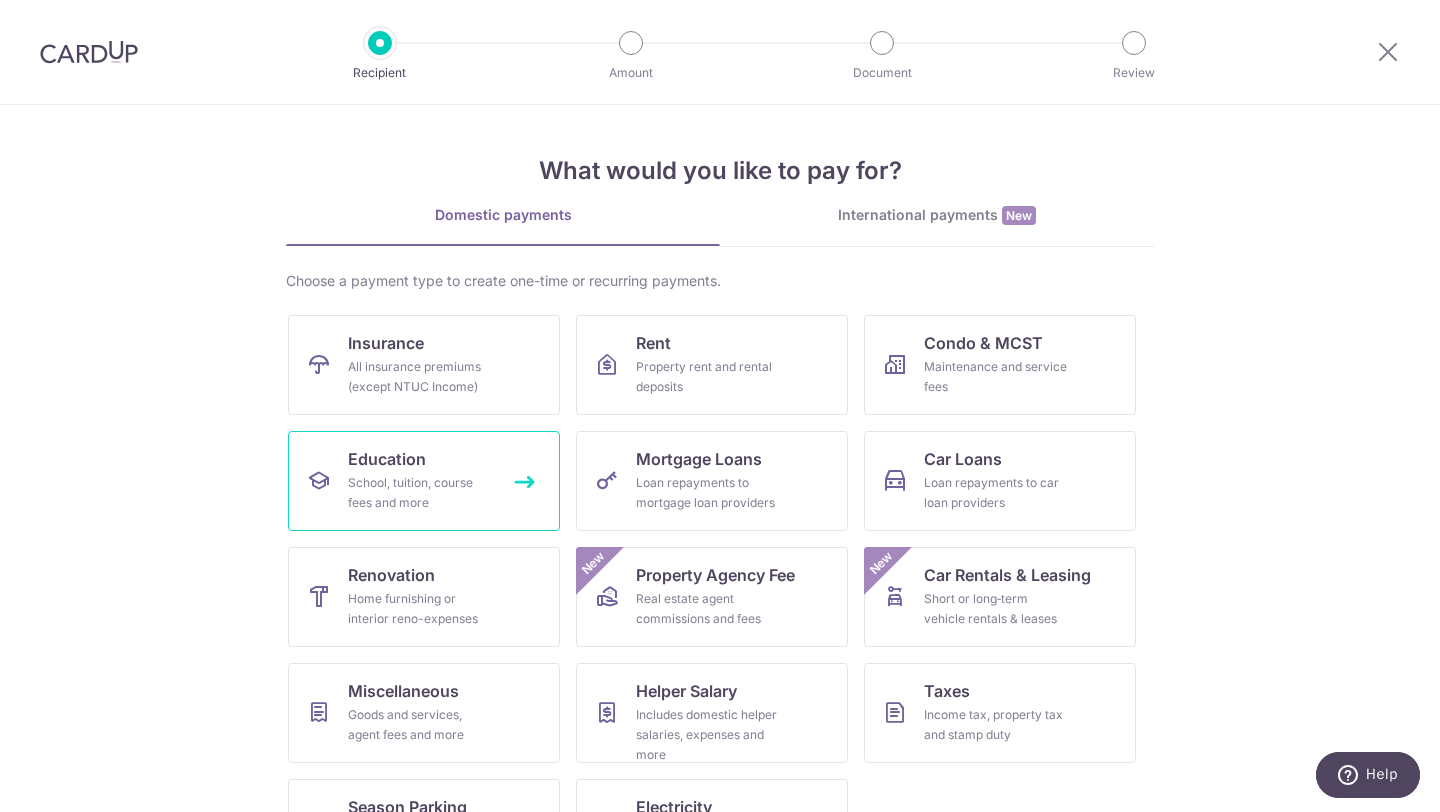 click on "School, tuition, course fees and more" at bounding box center (420, 493) 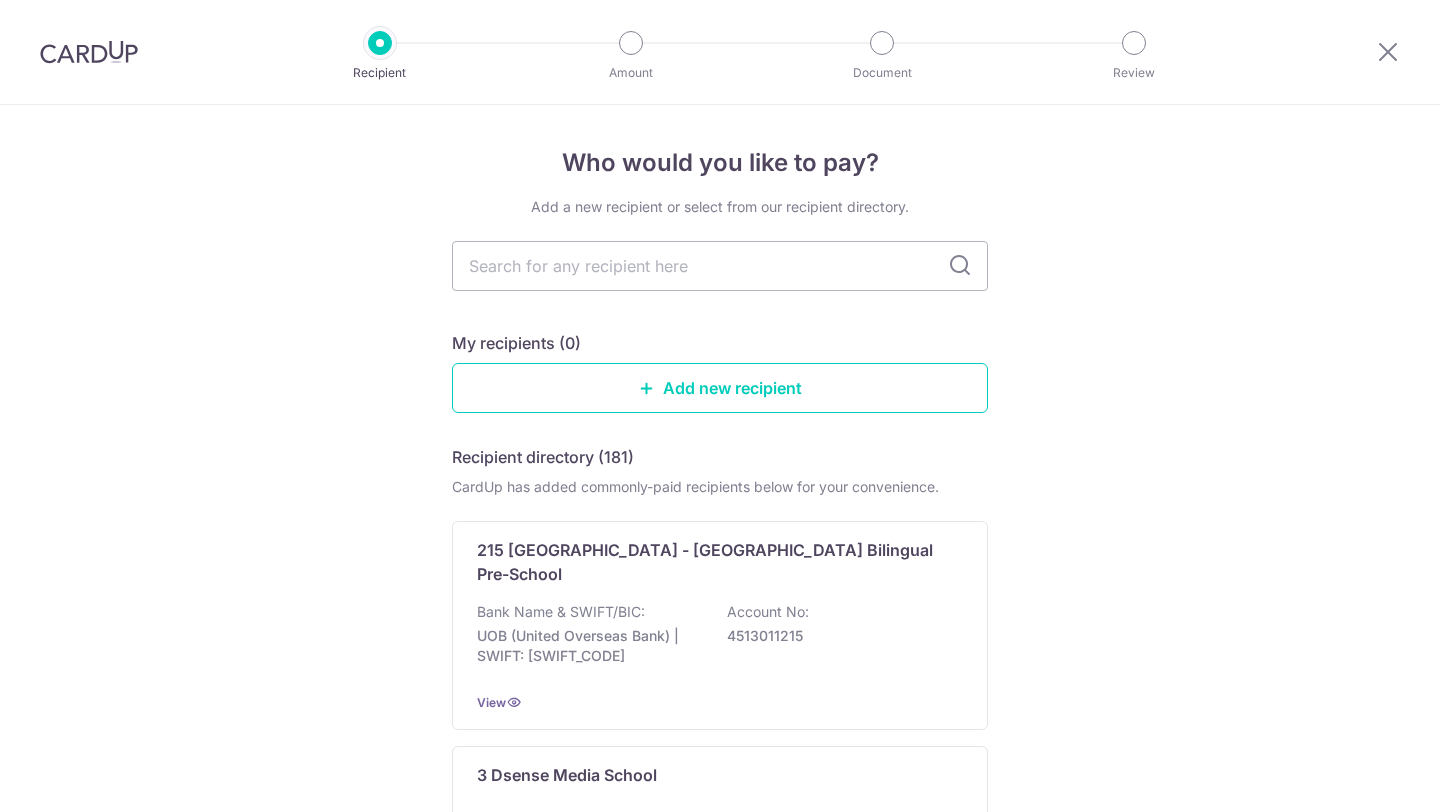 scroll, scrollTop: 0, scrollLeft: 0, axis: both 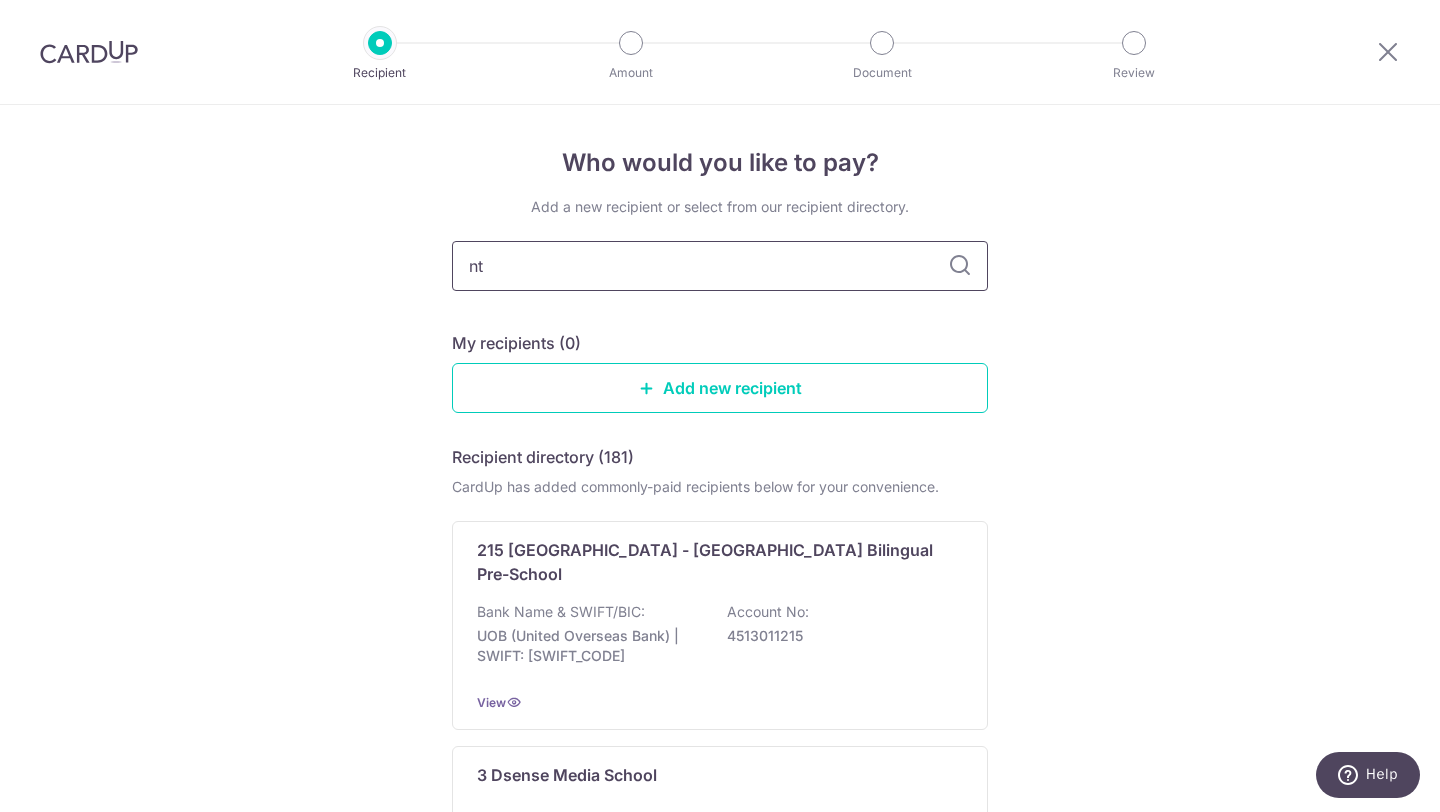 type on "ntu" 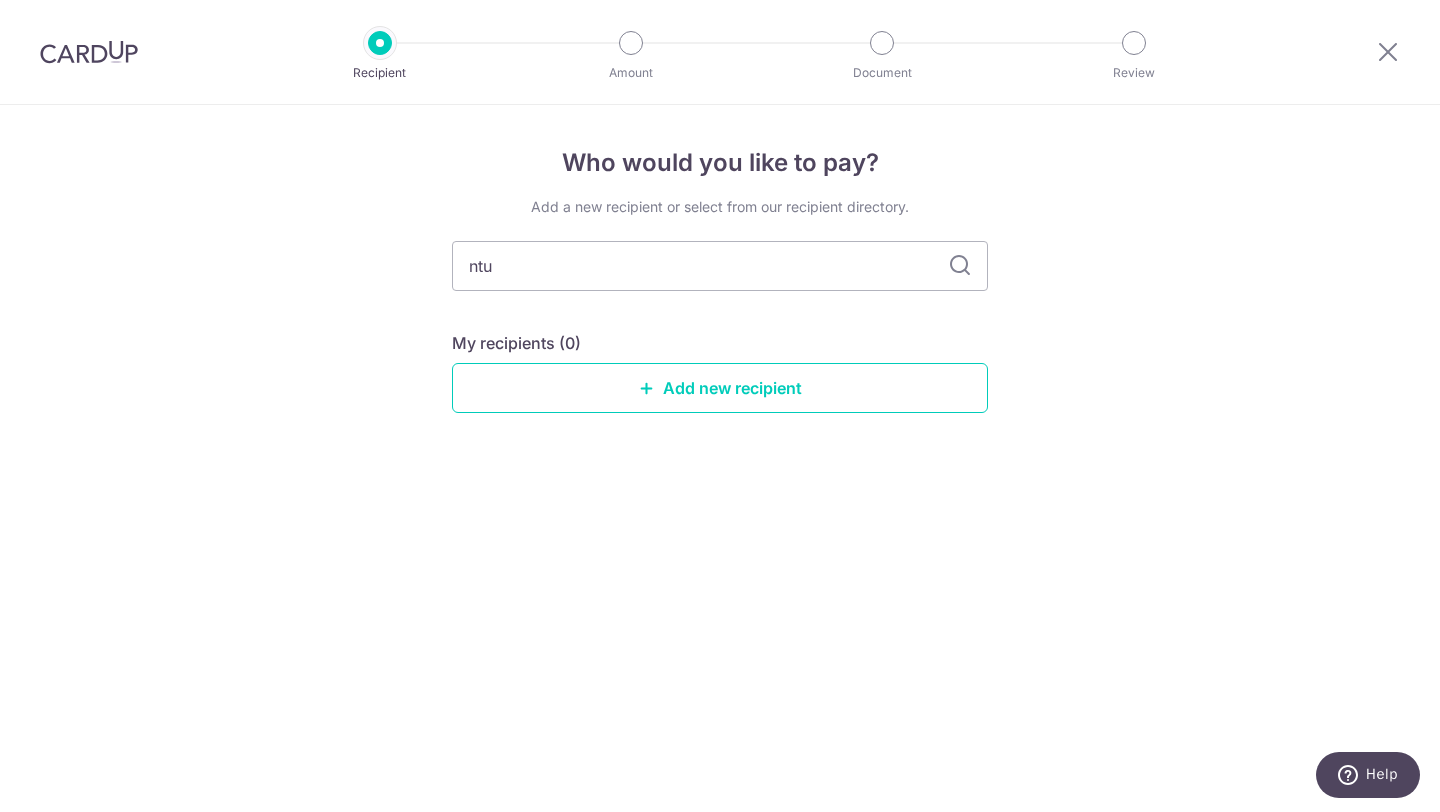 click at bounding box center (960, 266) 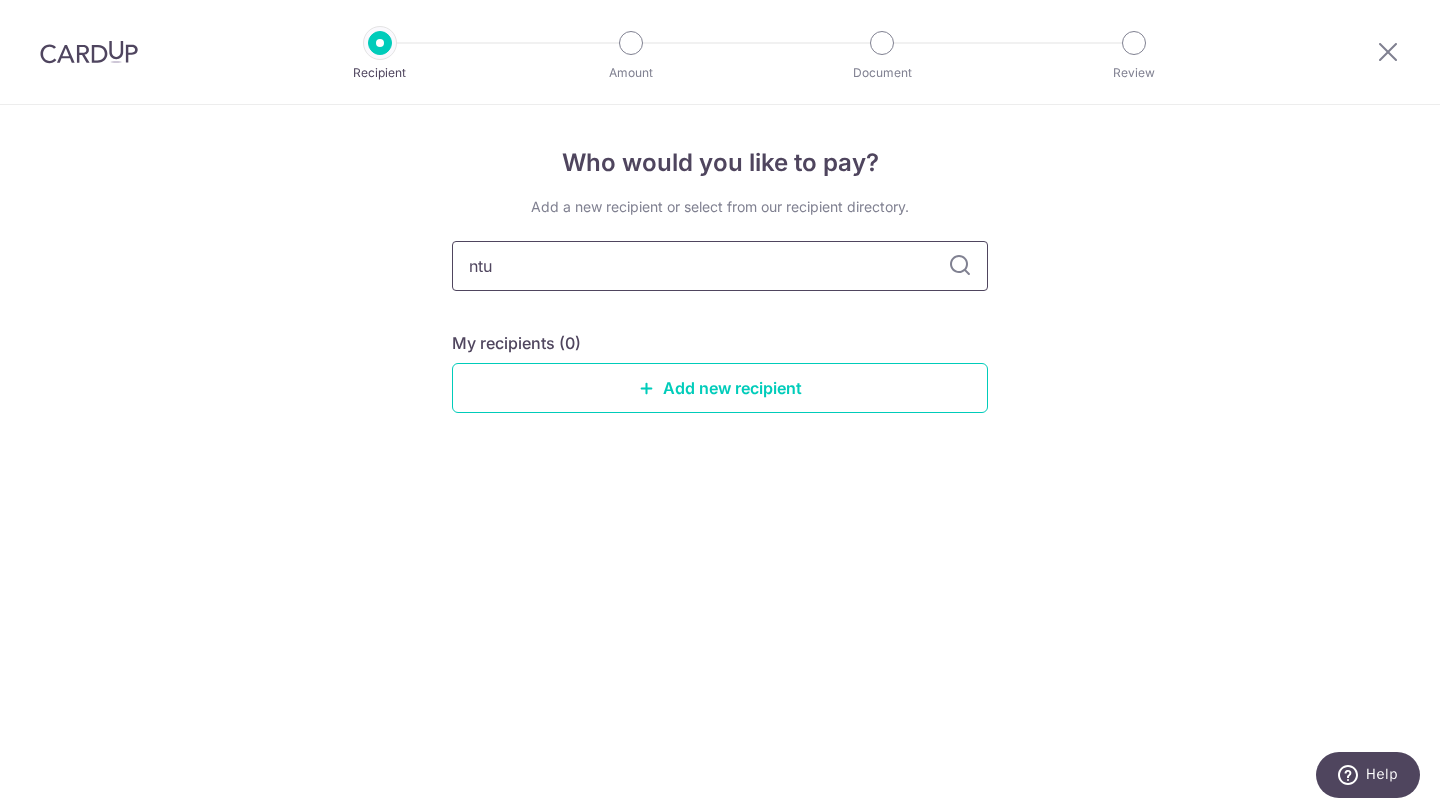 click on "ntu" at bounding box center (720, 266) 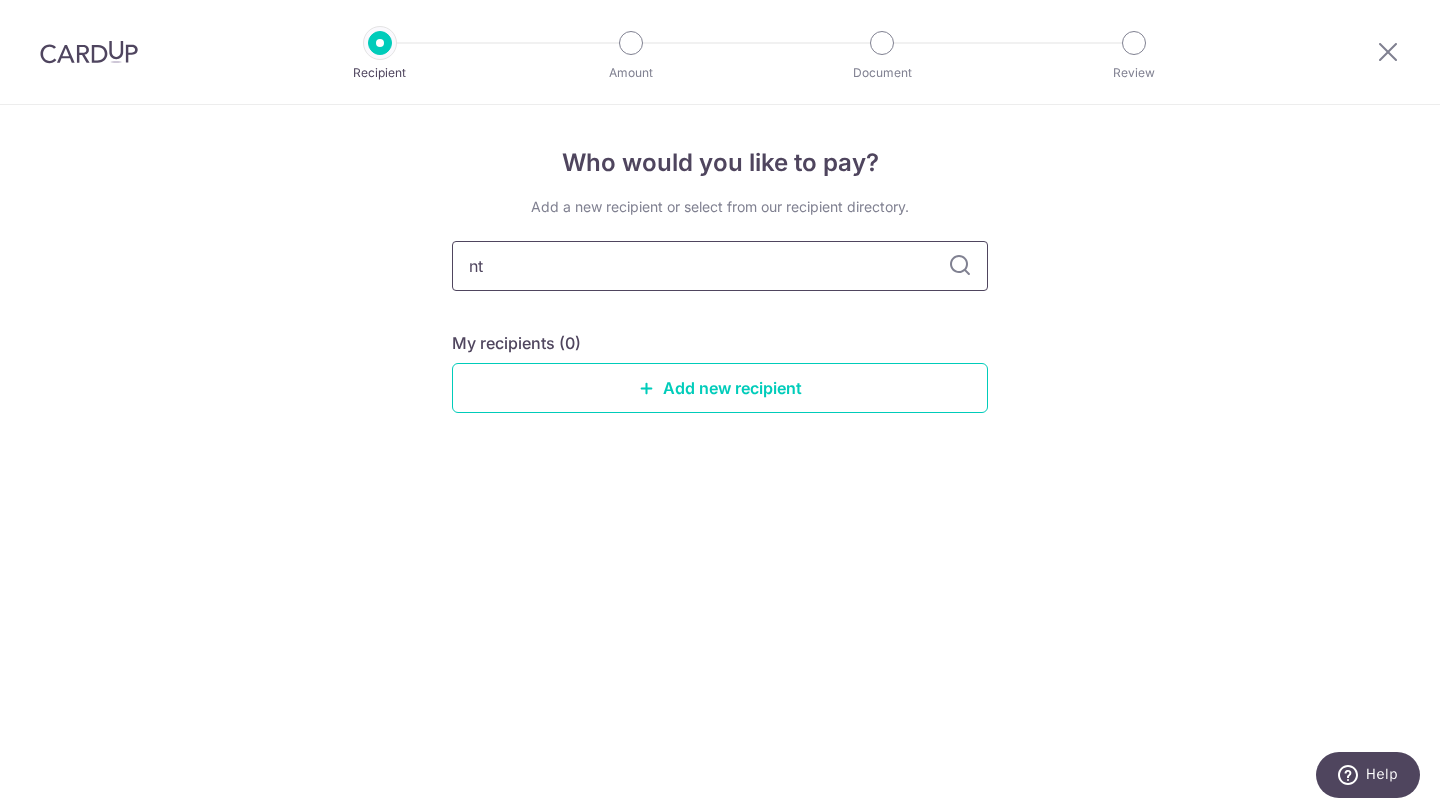 type on "n" 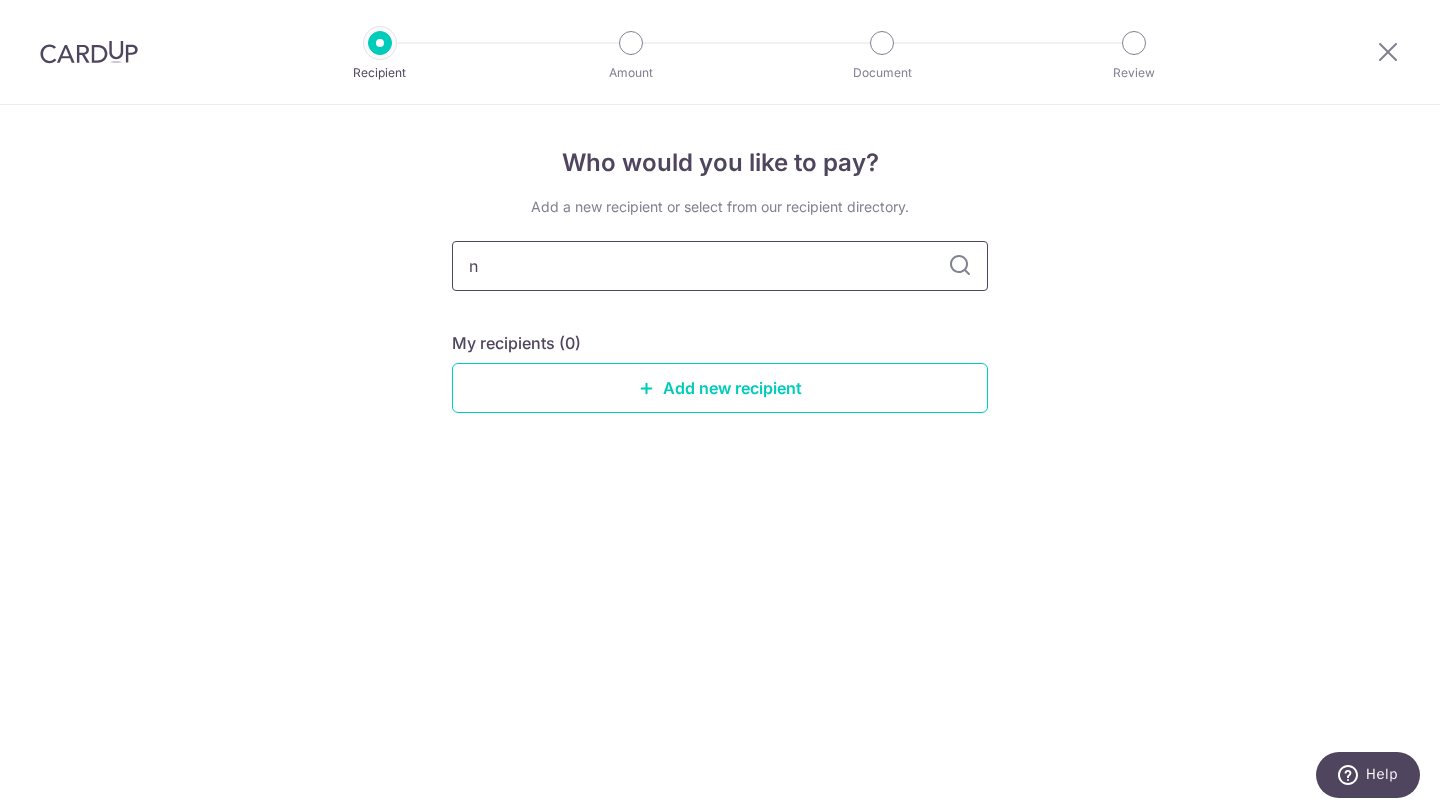 type 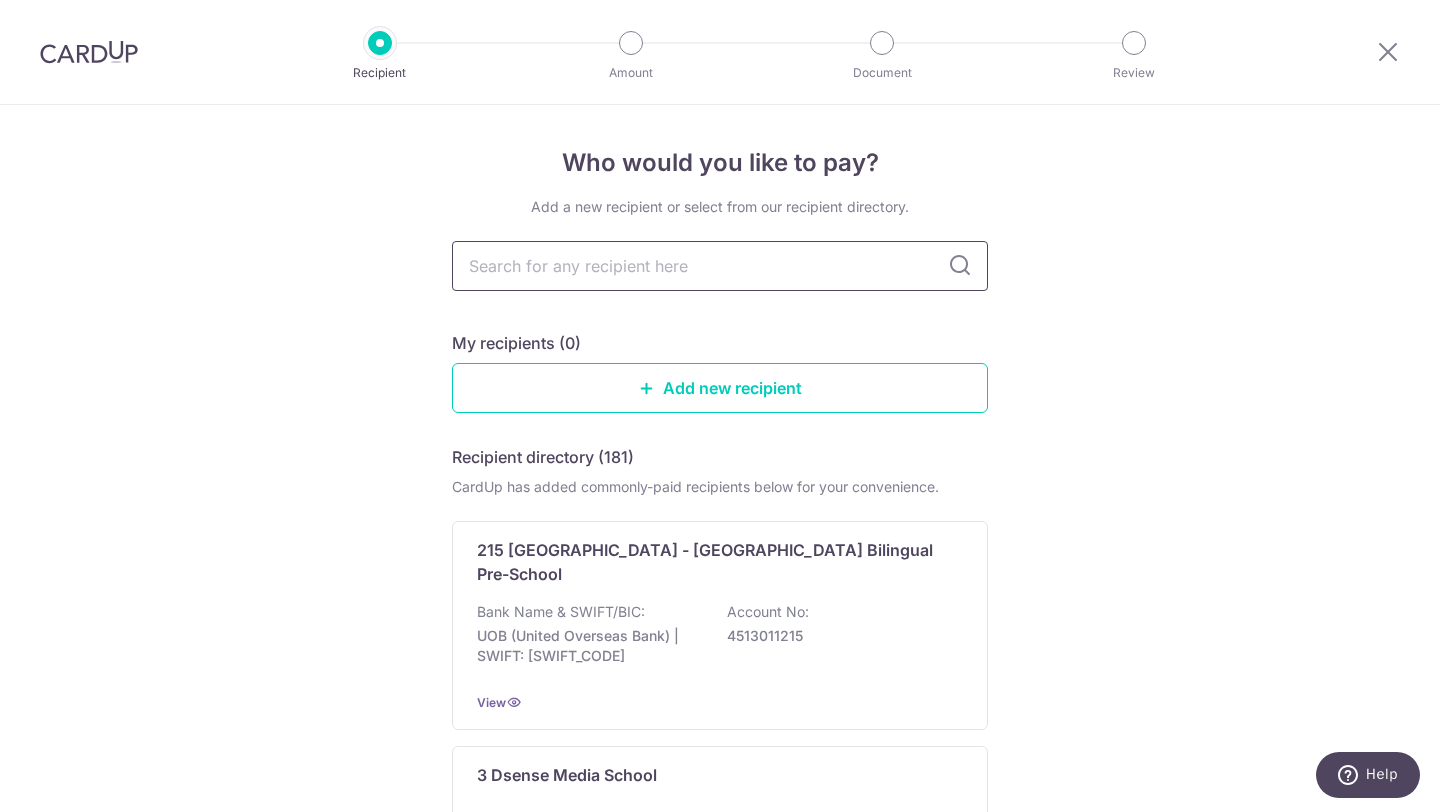 click at bounding box center (720, 266) 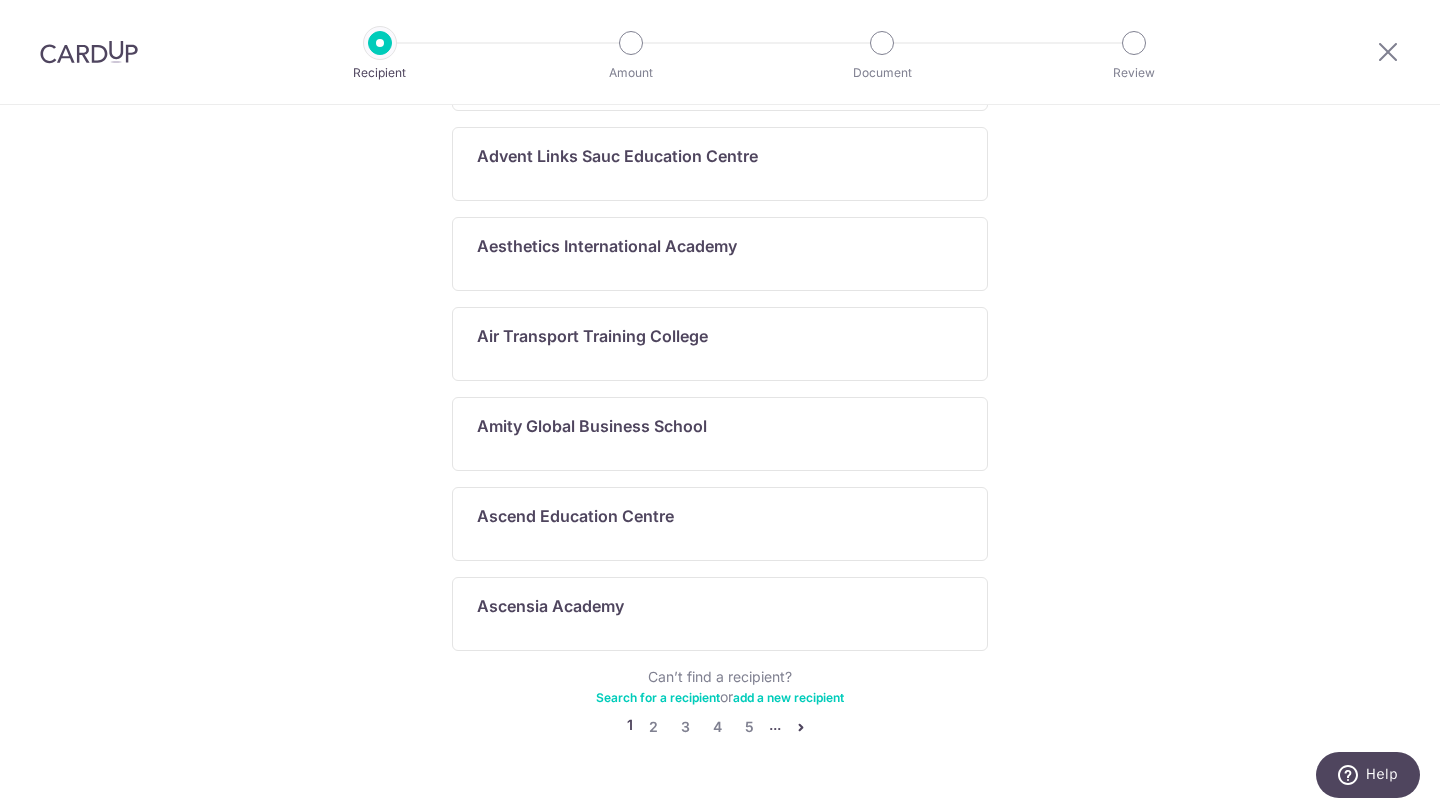 scroll, scrollTop: 1021, scrollLeft: 0, axis: vertical 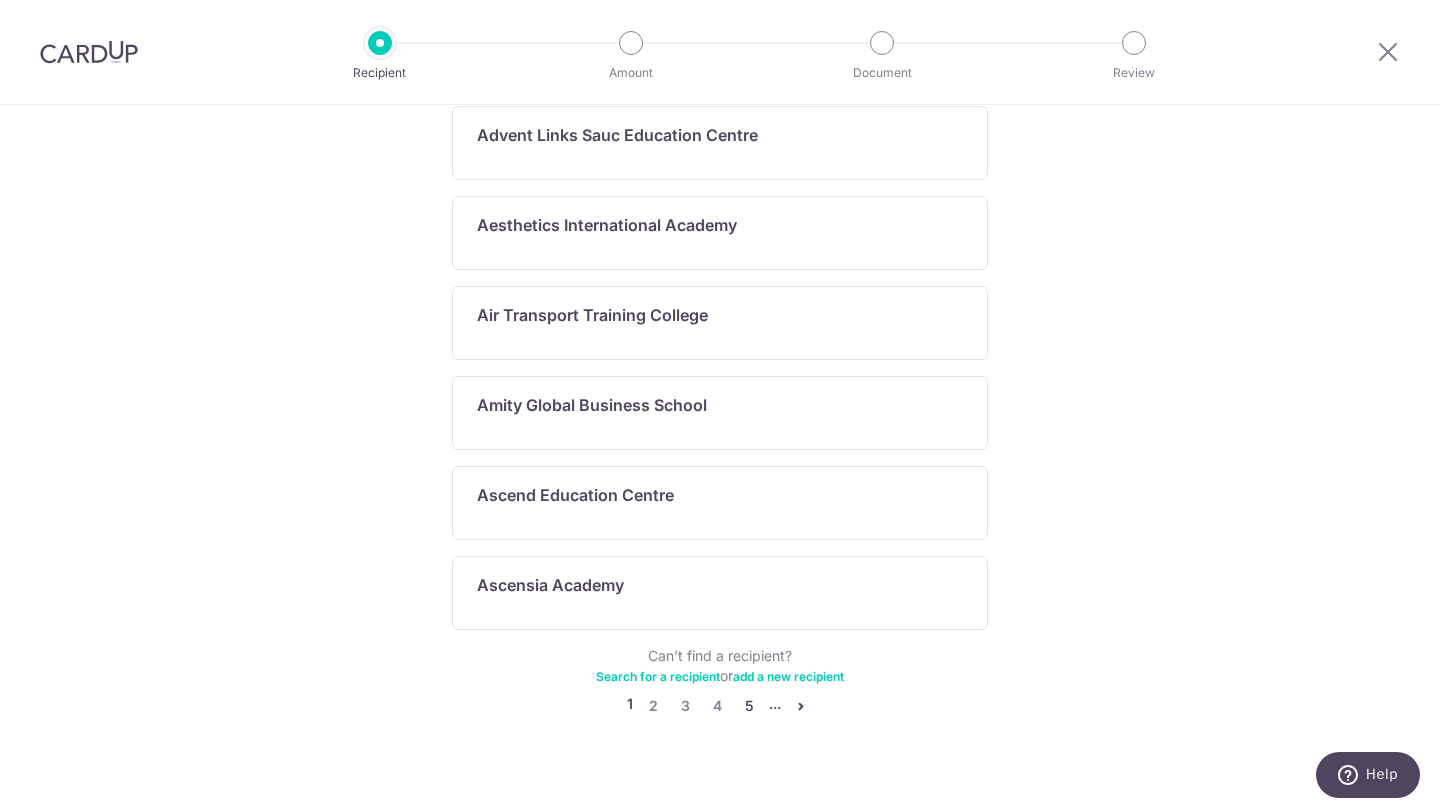 click on "5" at bounding box center [749, 706] 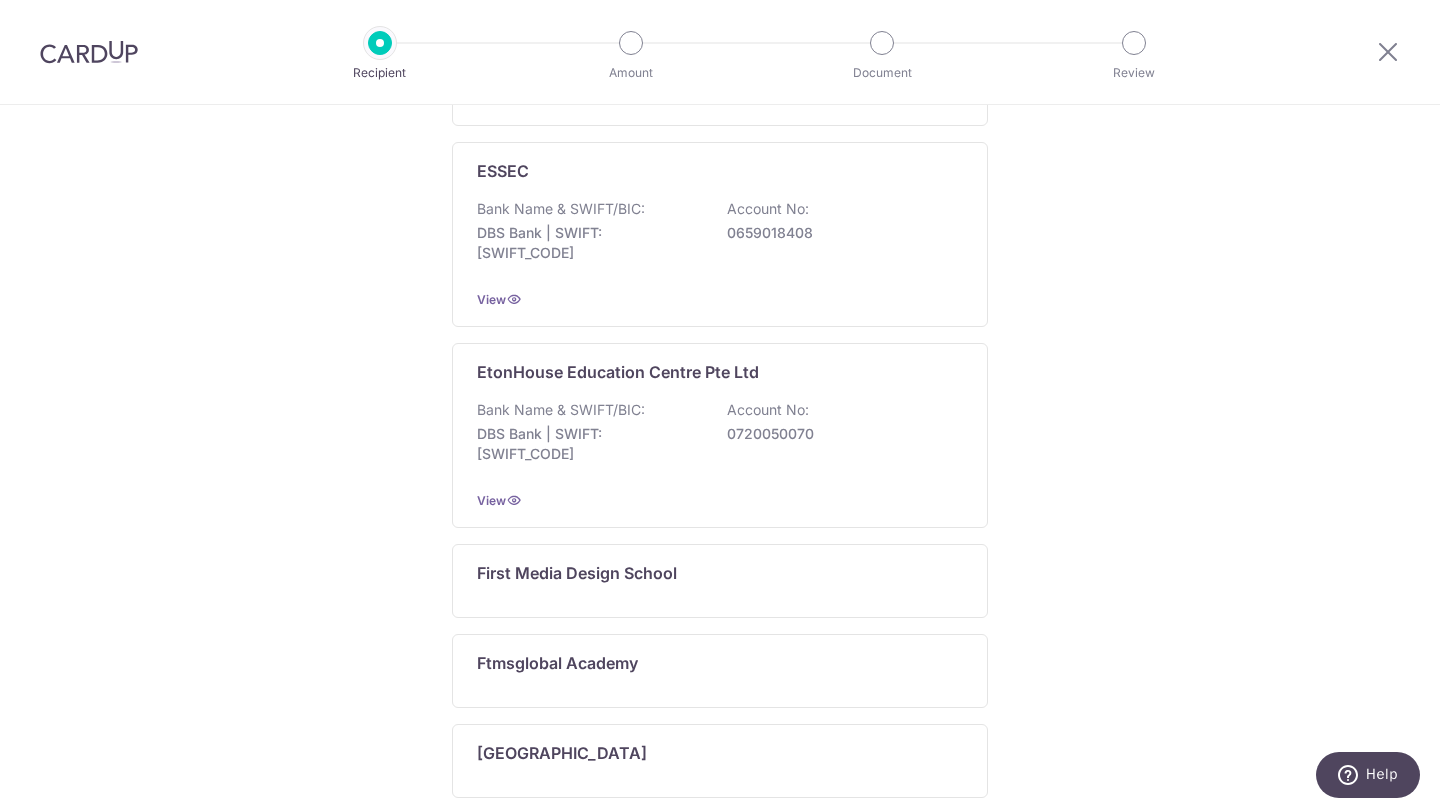 scroll, scrollTop: 1021, scrollLeft: 0, axis: vertical 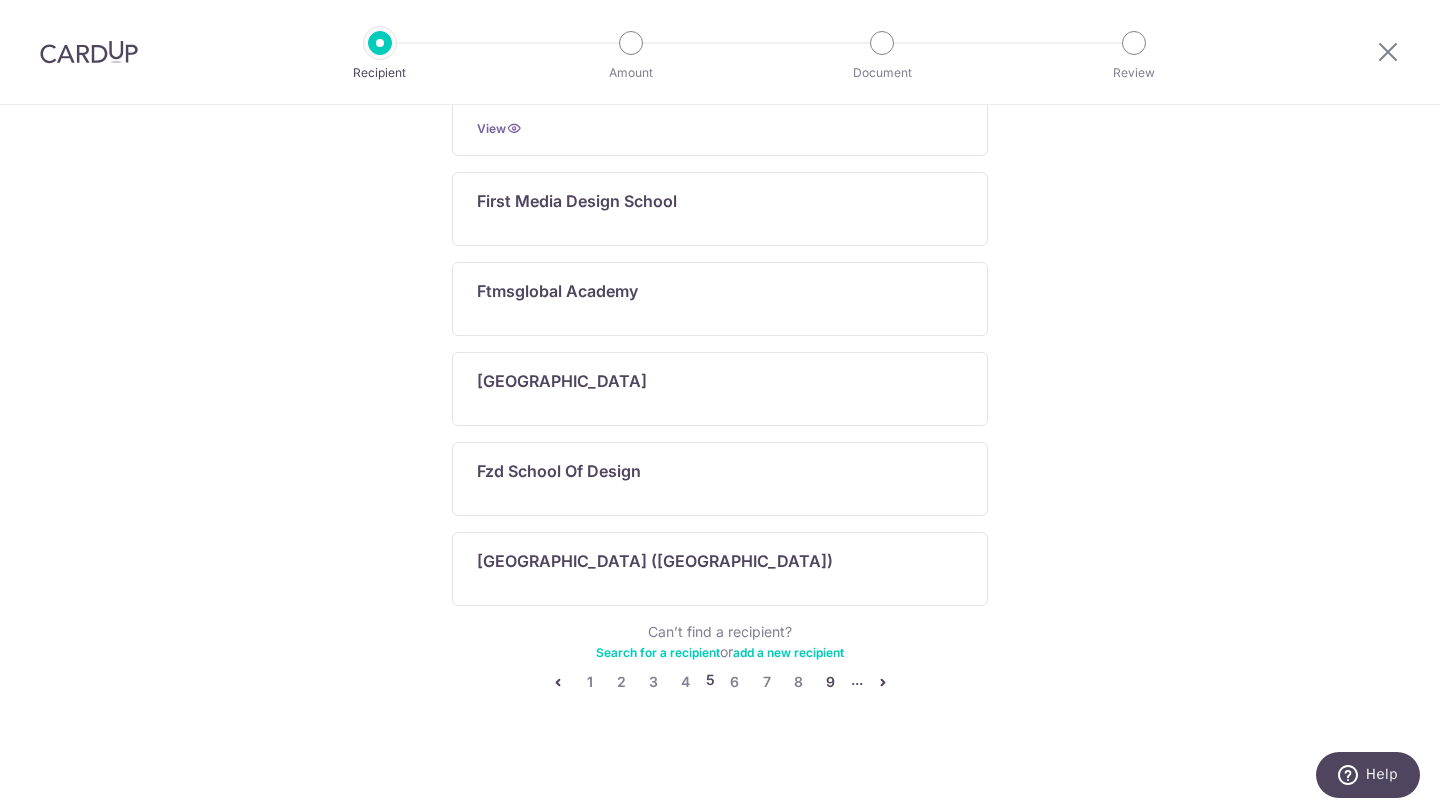click on "9" at bounding box center [831, 682] 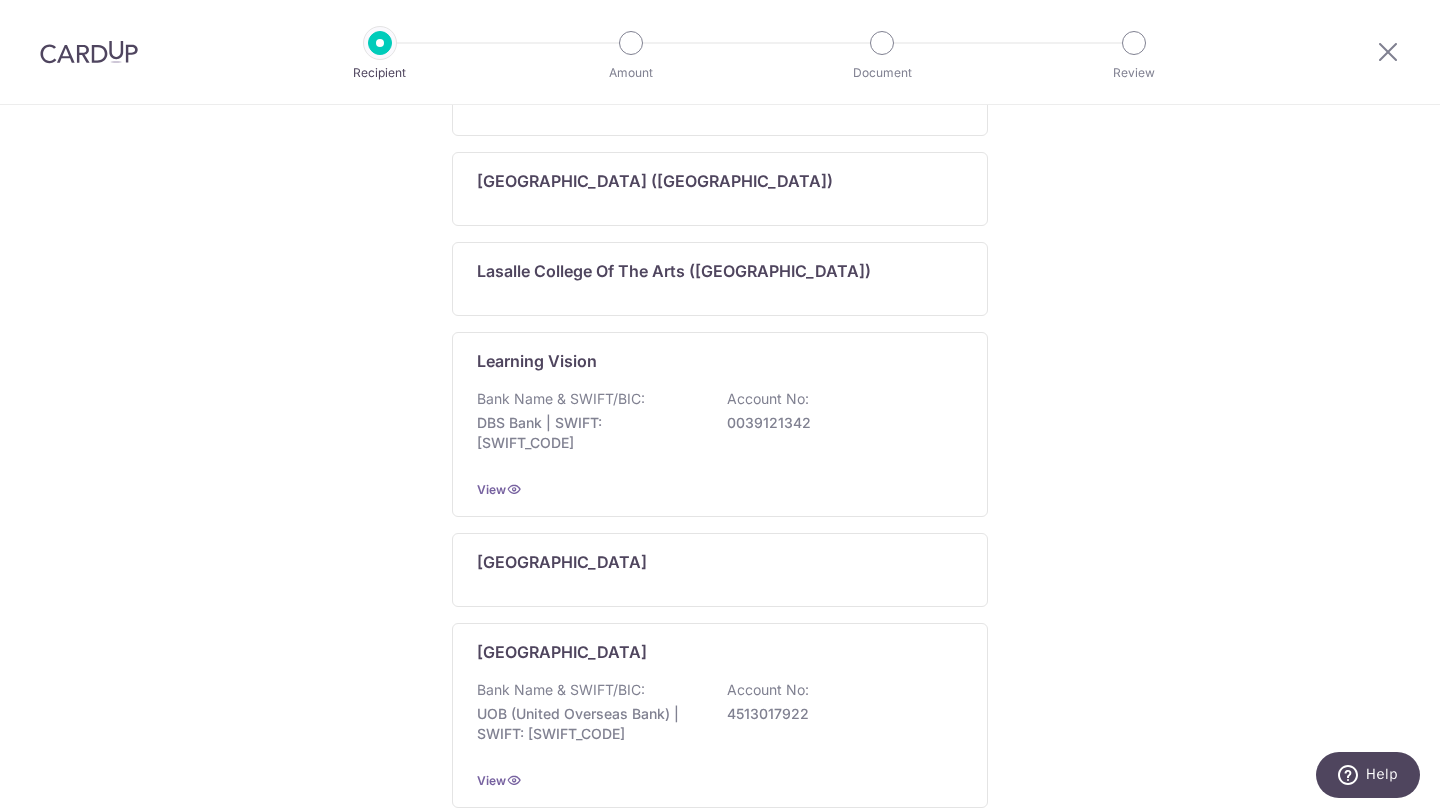 scroll, scrollTop: 1132, scrollLeft: 0, axis: vertical 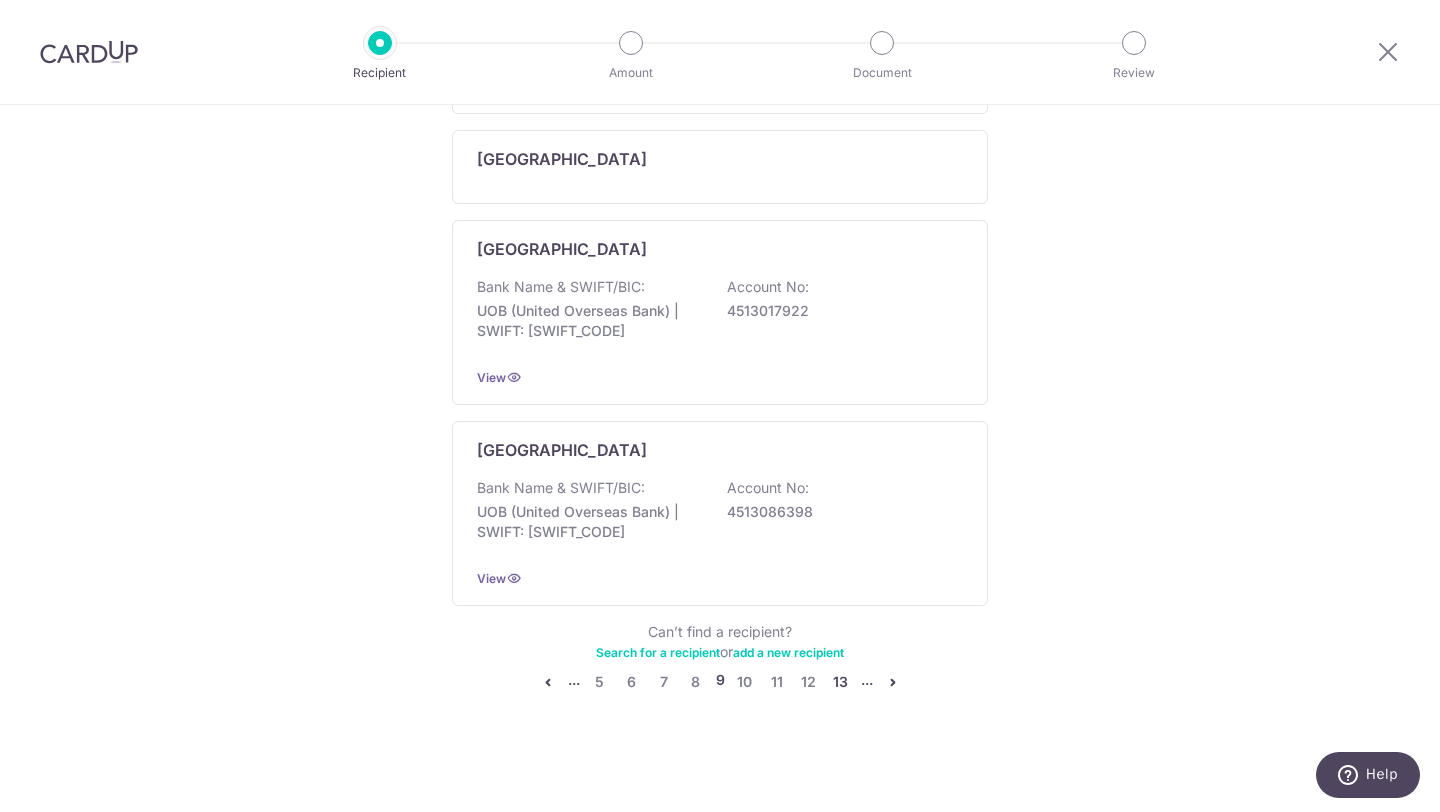 click on "13" at bounding box center [841, 682] 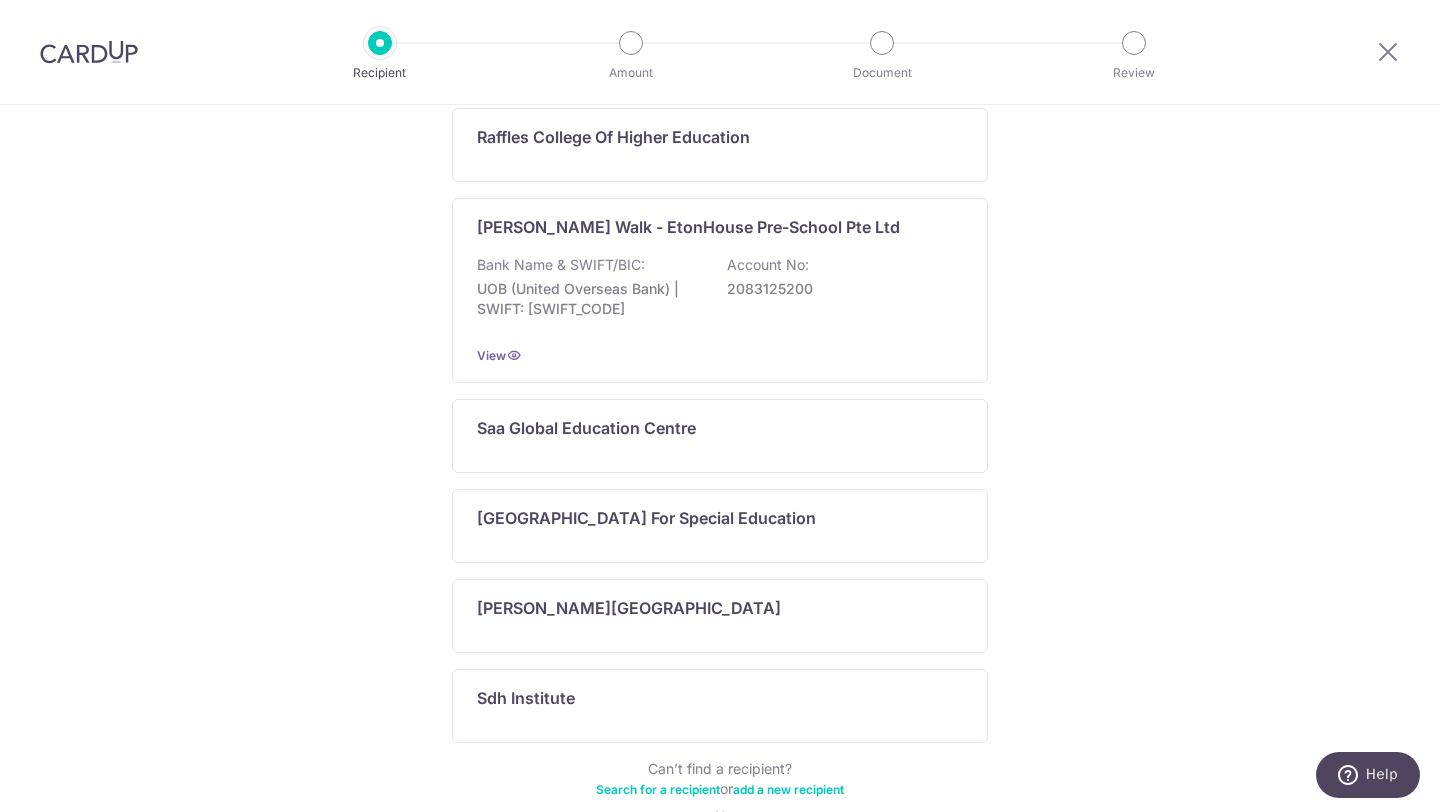 scroll, scrollTop: 1021, scrollLeft: 0, axis: vertical 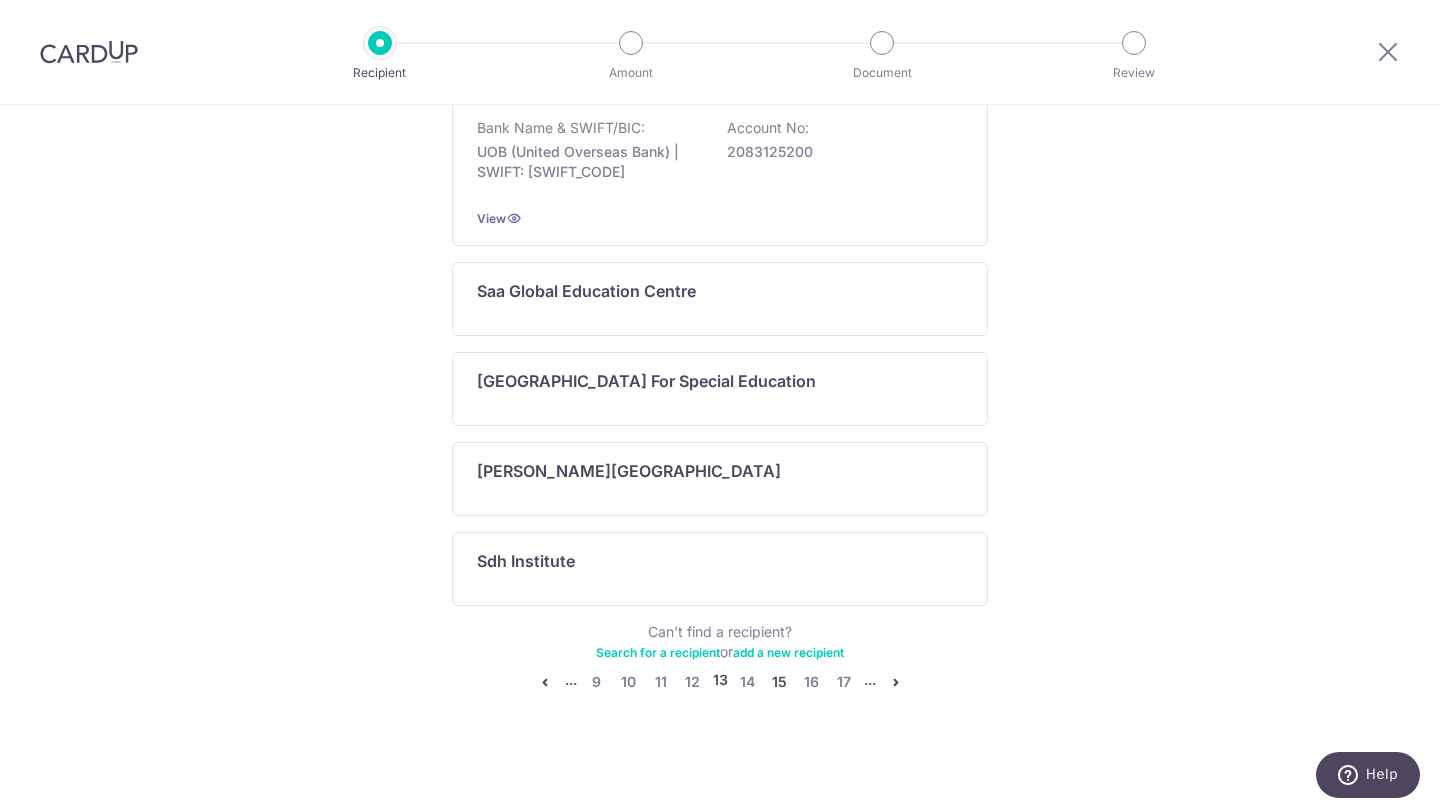 click on "15" at bounding box center (780, 682) 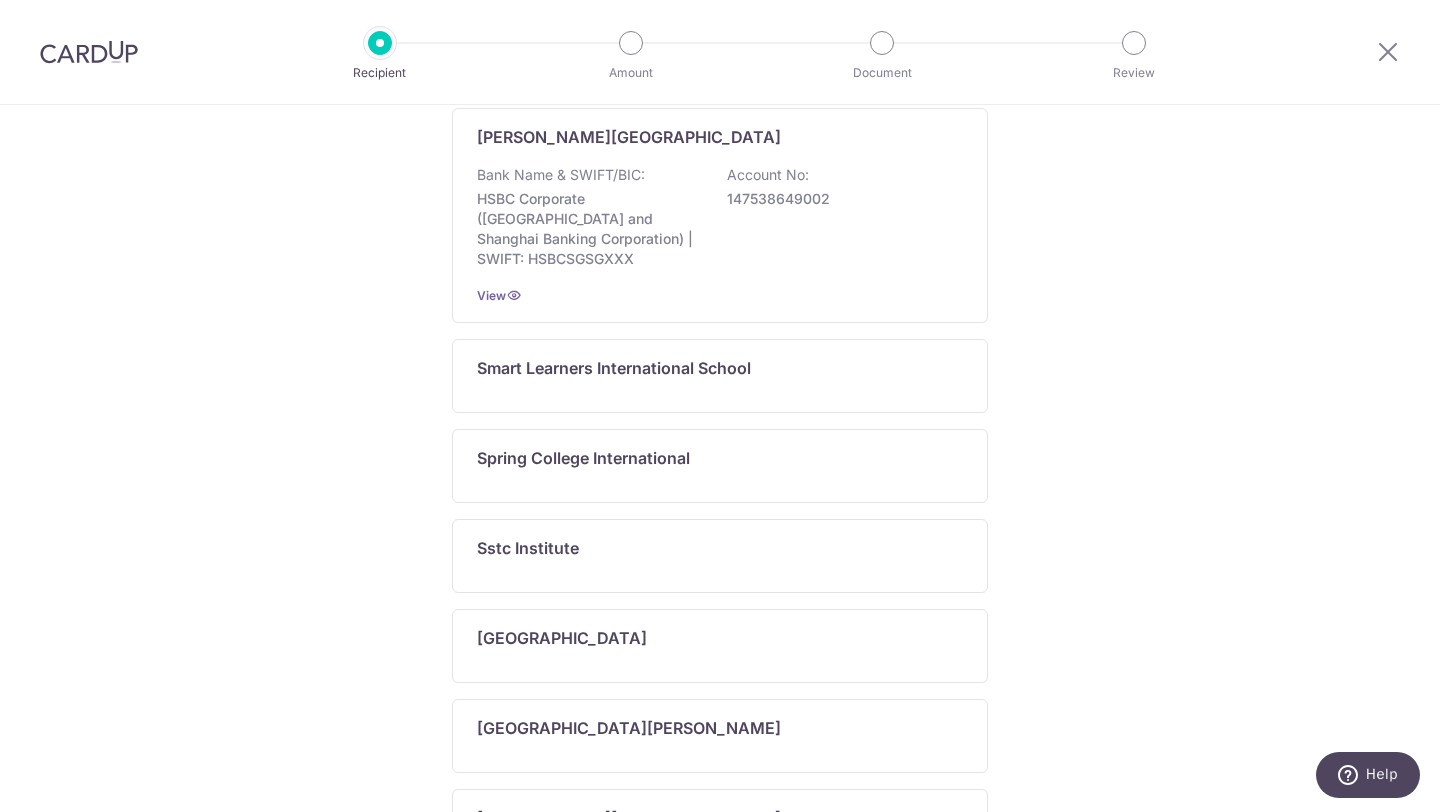 scroll, scrollTop: 1152, scrollLeft: 0, axis: vertical 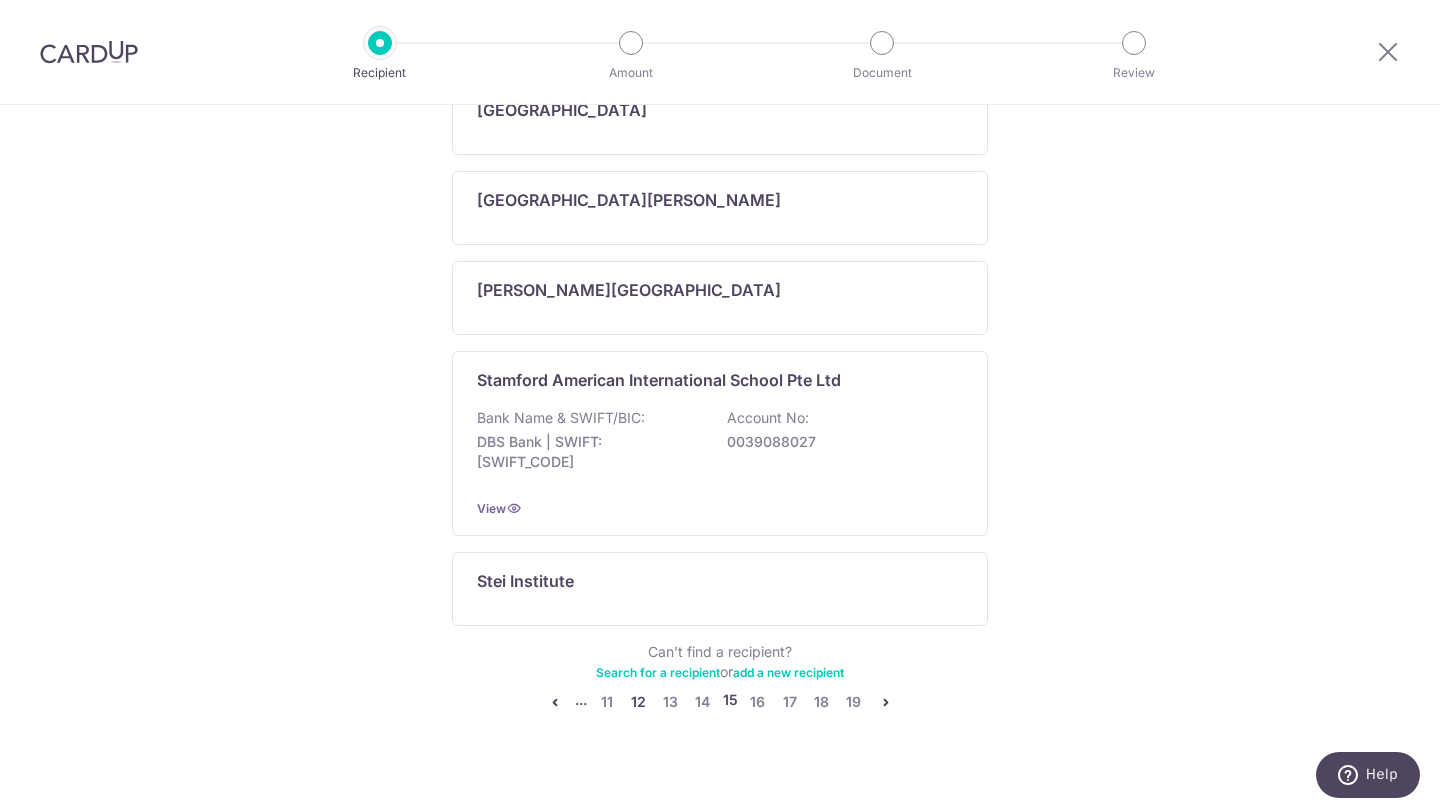 click on "12" at bounding box center (639, 702) 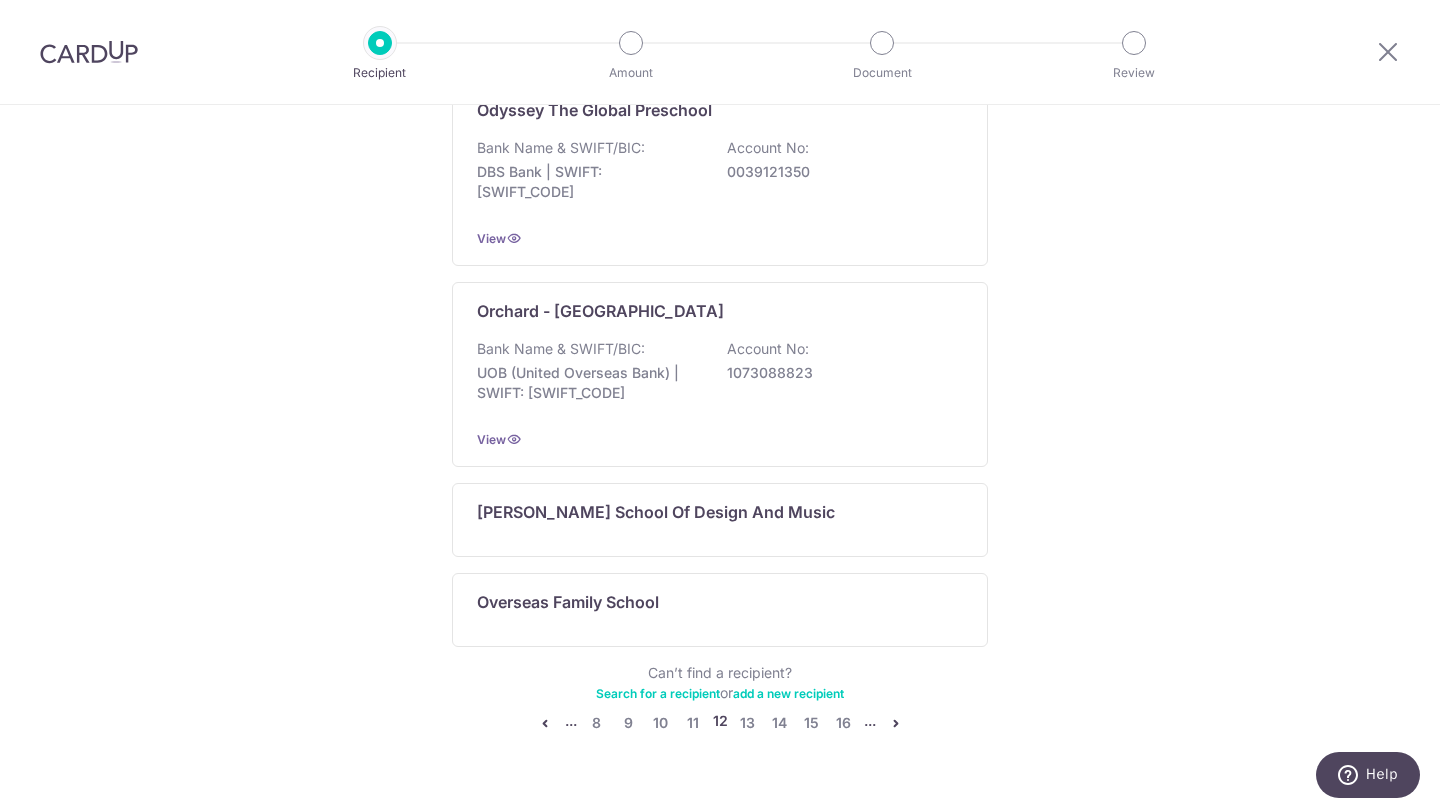 scroll, scrollTop: 1324, scrollLeft: 0, axis: vertical 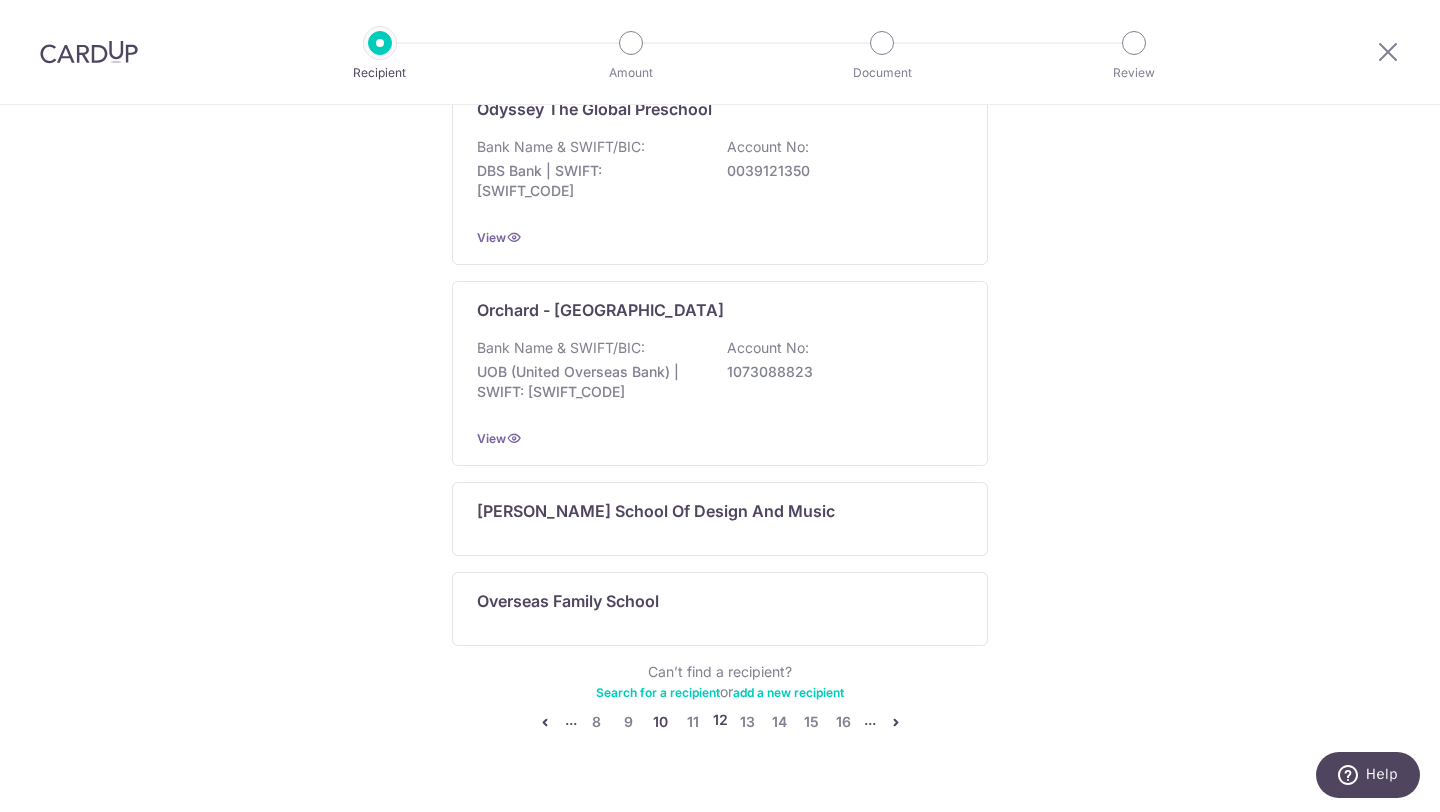 click on "10" at bounding box center [661, 722] 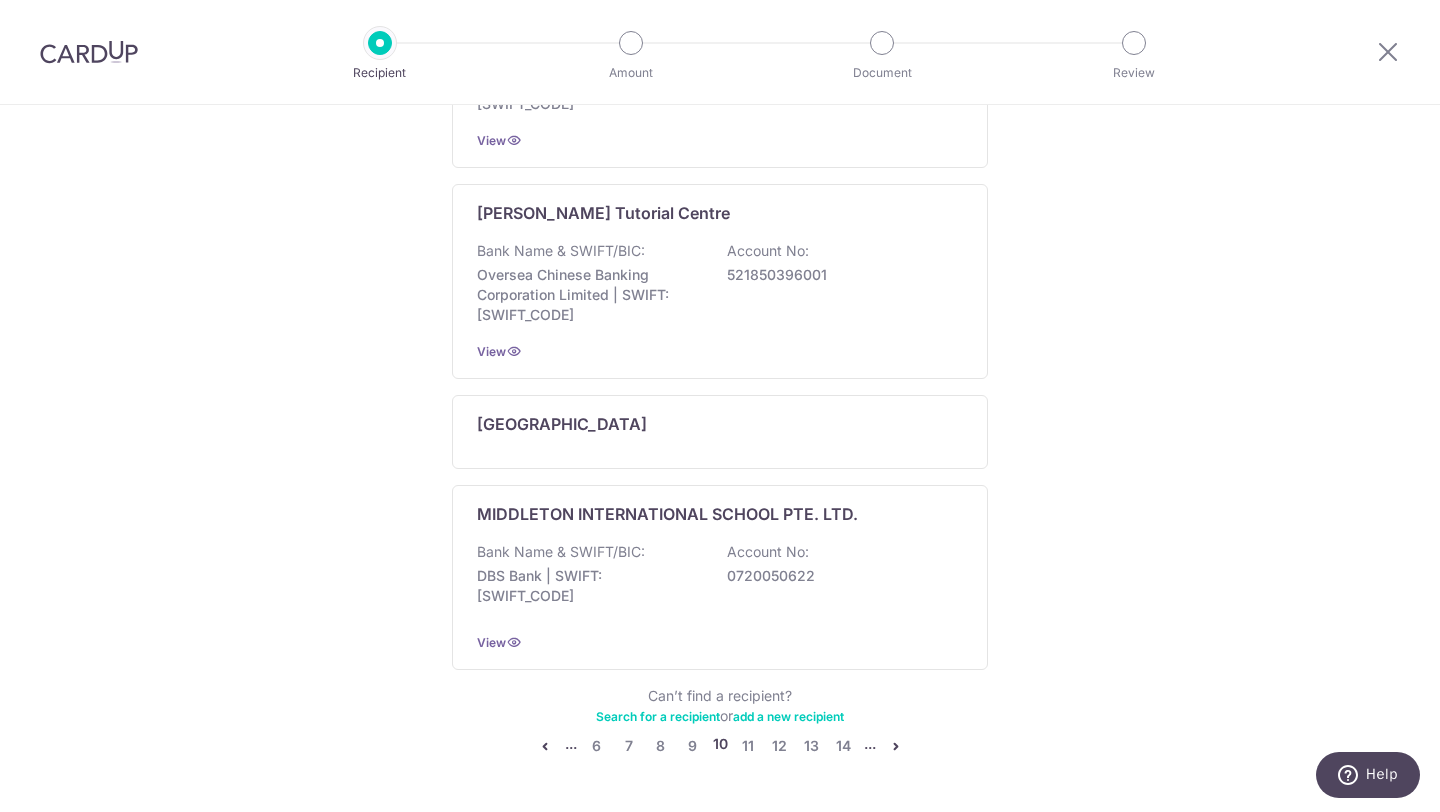 scroll, scrollTop: 1505, scrollLeft: 0, axis: vertical 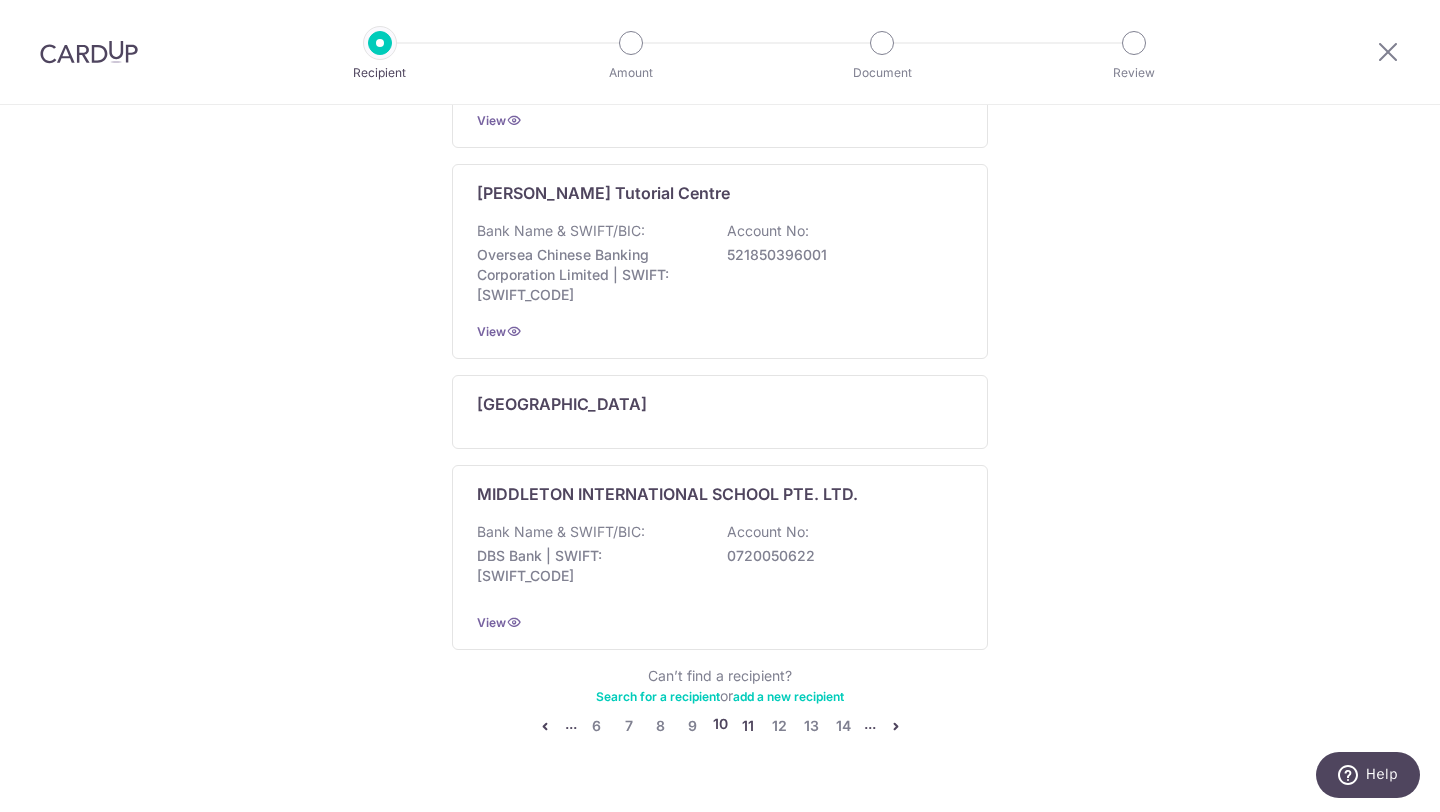 click on "11" at bounding box center (748, 726) 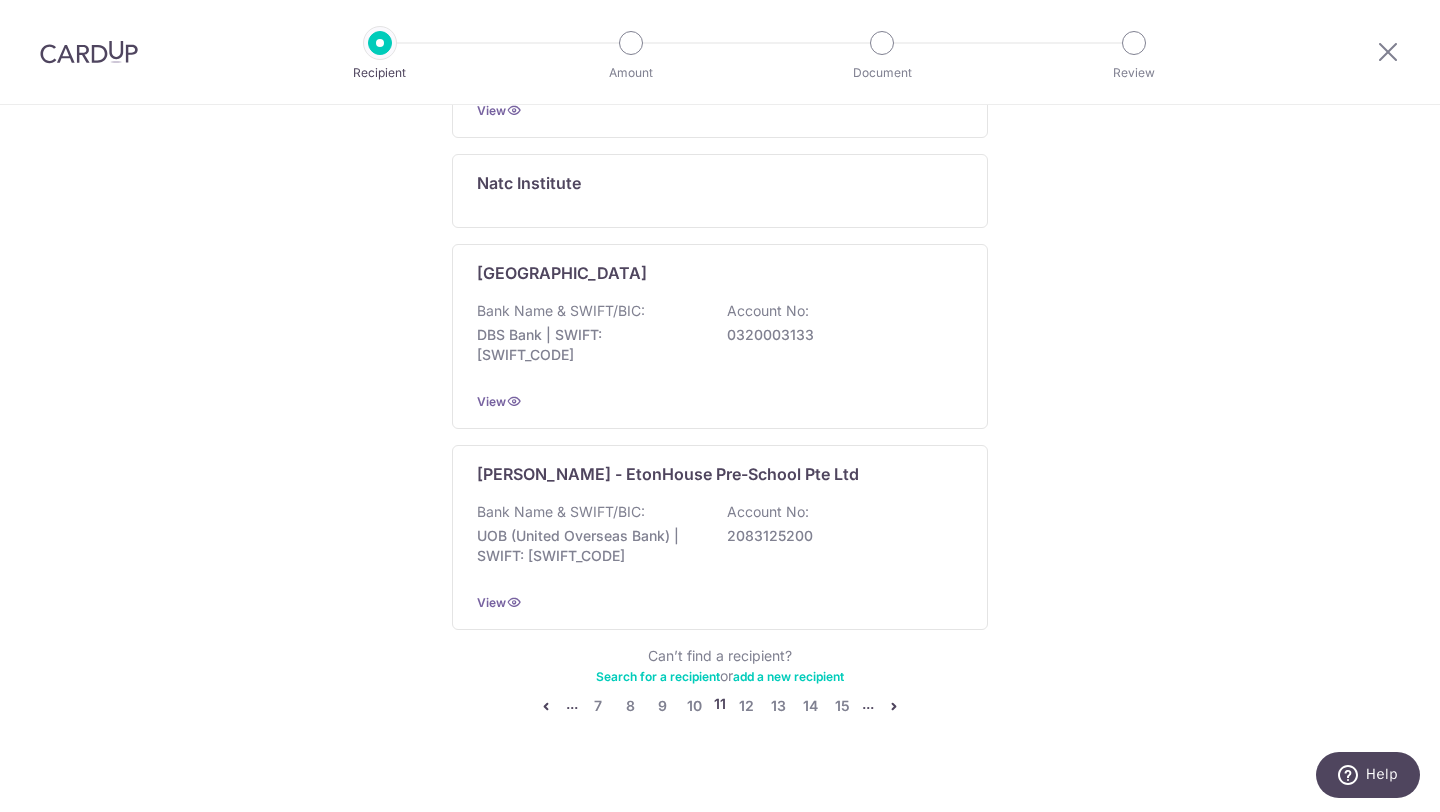 scroll, scrollTop: 1457, scrollLeft: 0, axis: vertical 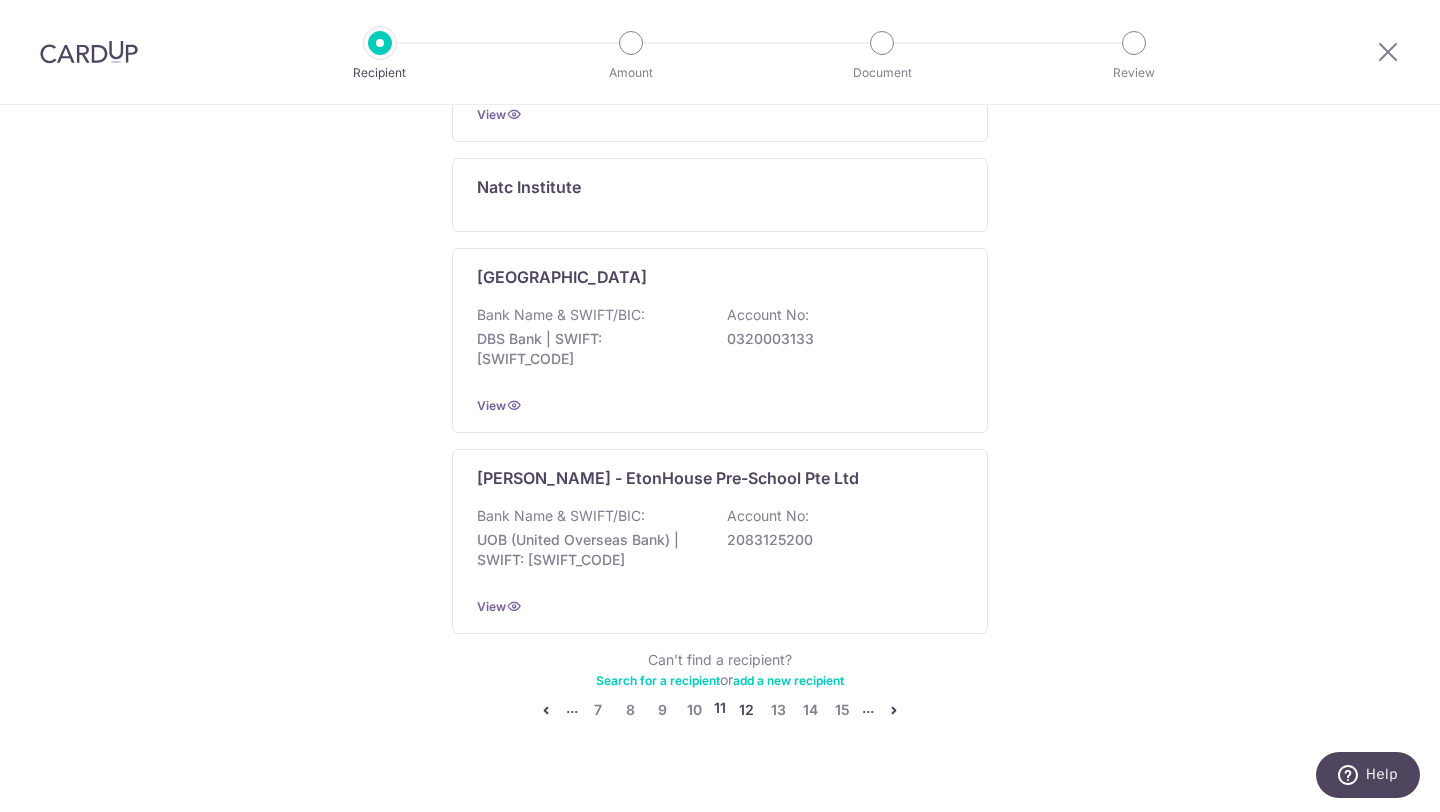 click on "12" at bounding box center (746, 710) 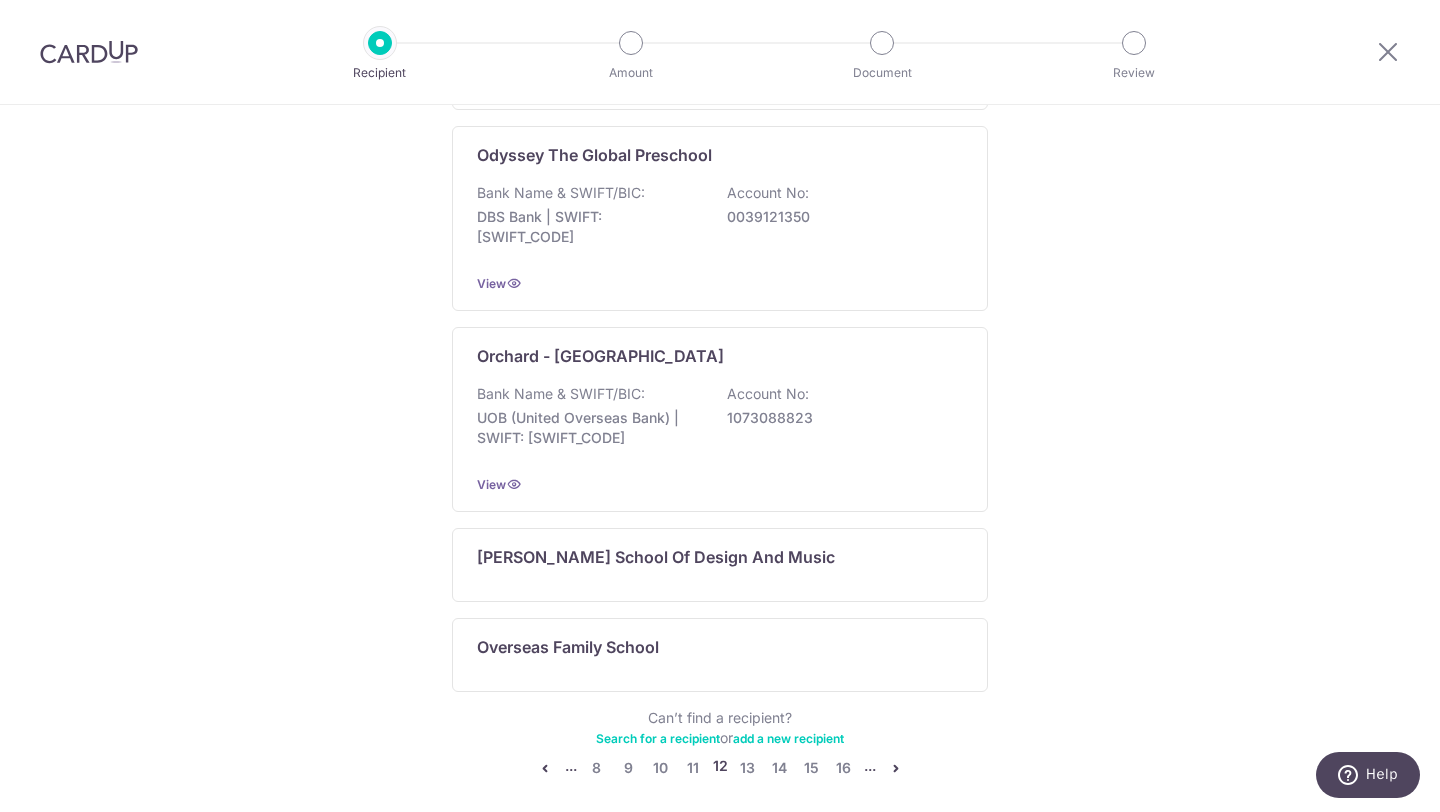 scroll, scrollTop: 1284, scrollLeft: 0, axis: vertical 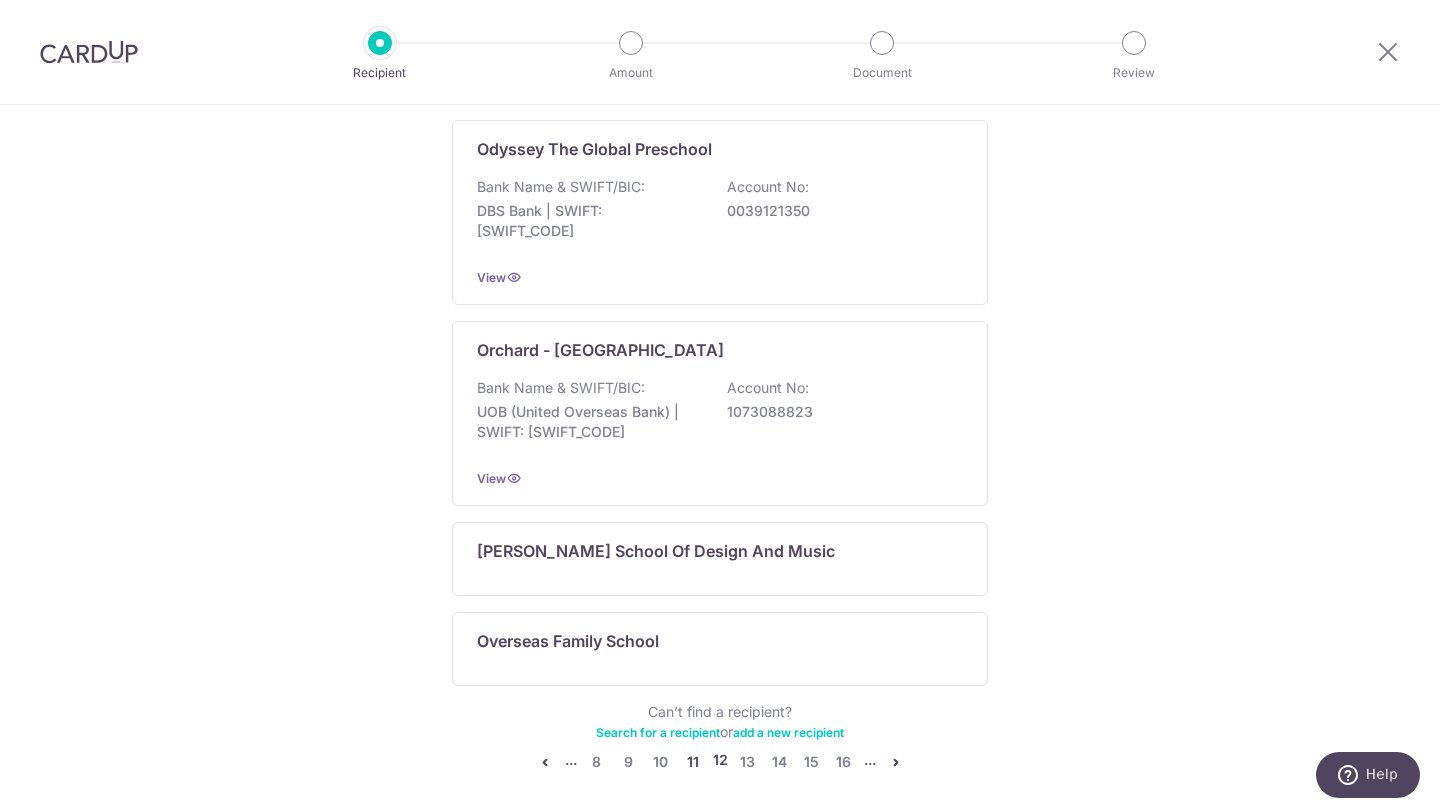 click on "11" at bounding box center [693, 762] 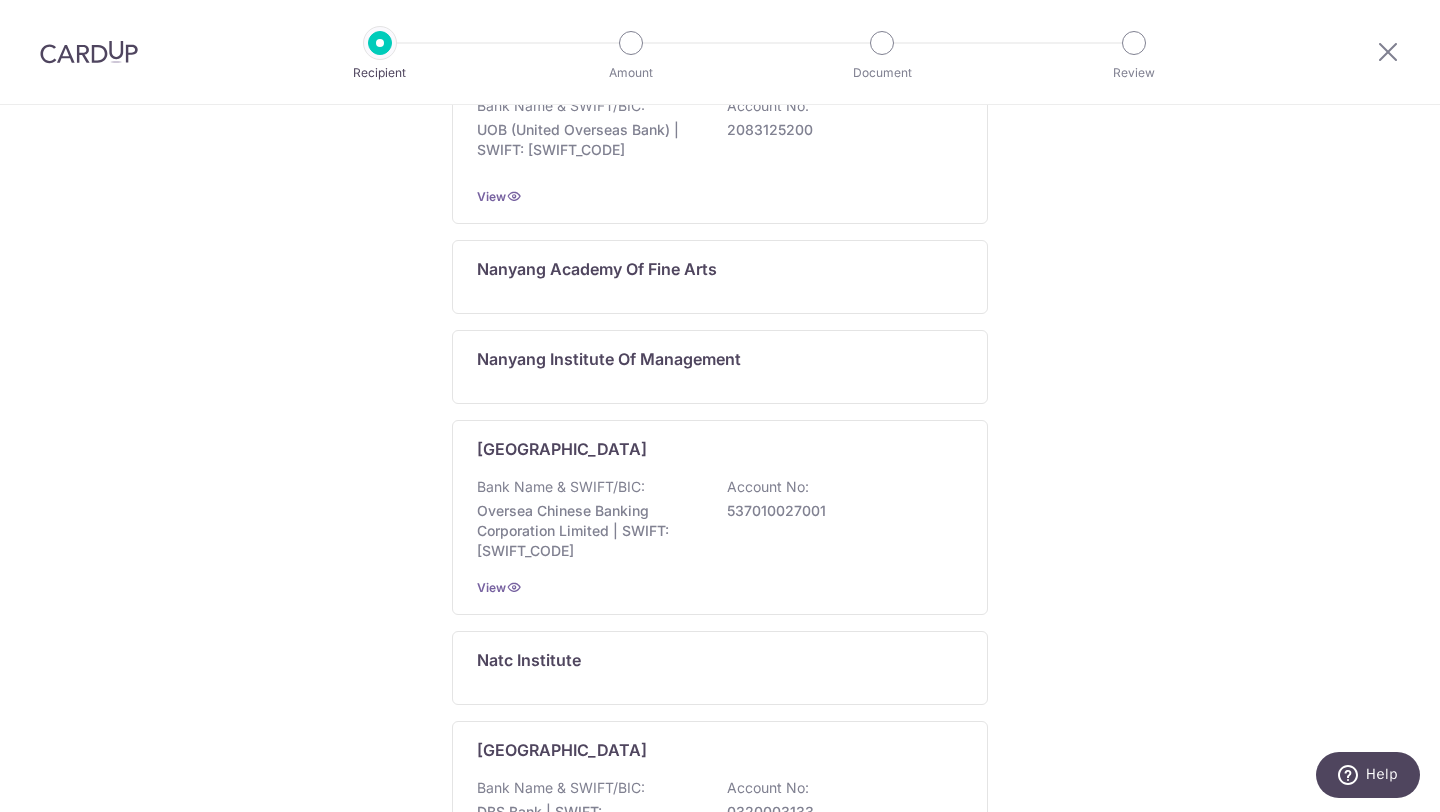 scroll, scrollTop: 987, scrollLeft: 0, axis: vertical 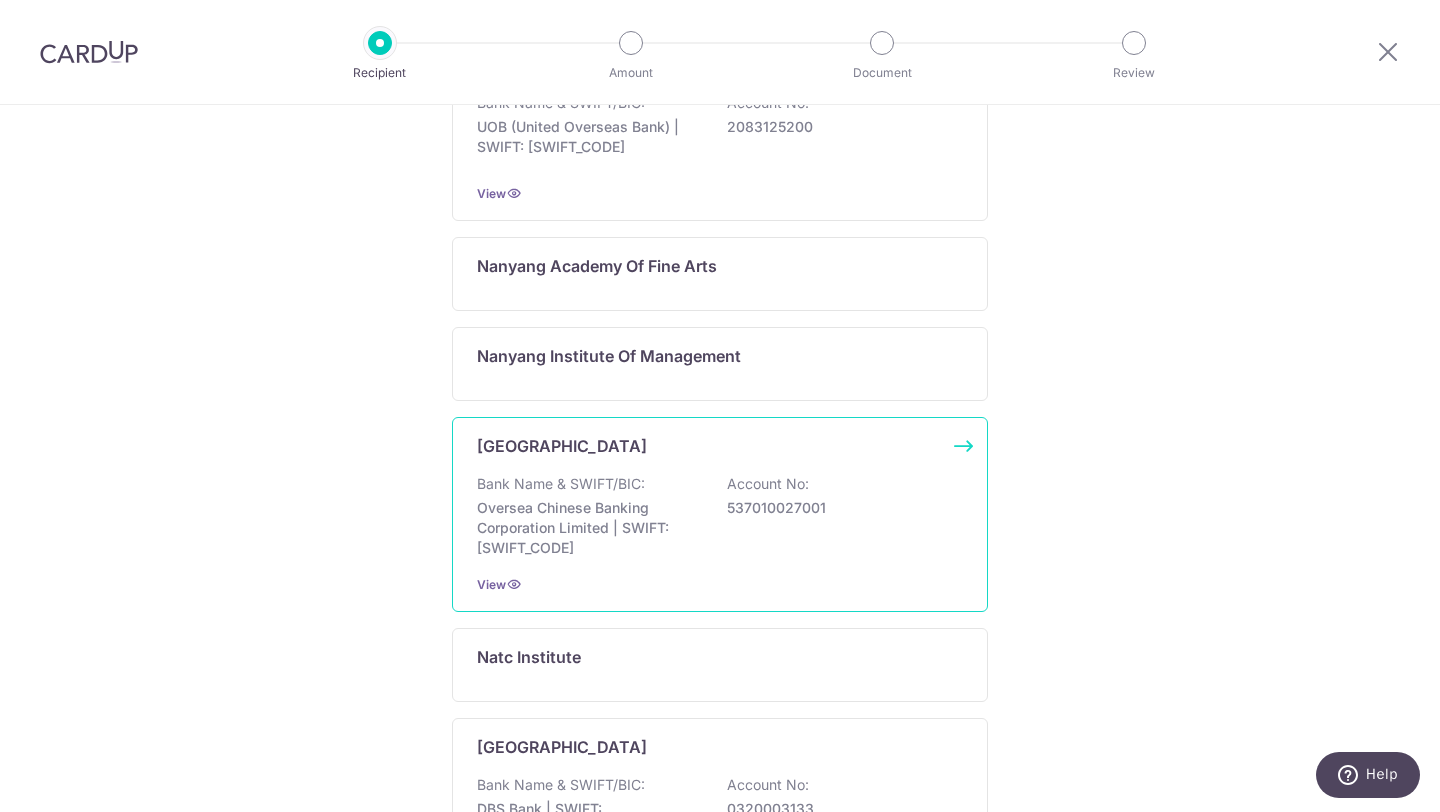 click on "Nanyang Technological University" at bounding box center [562, 446] 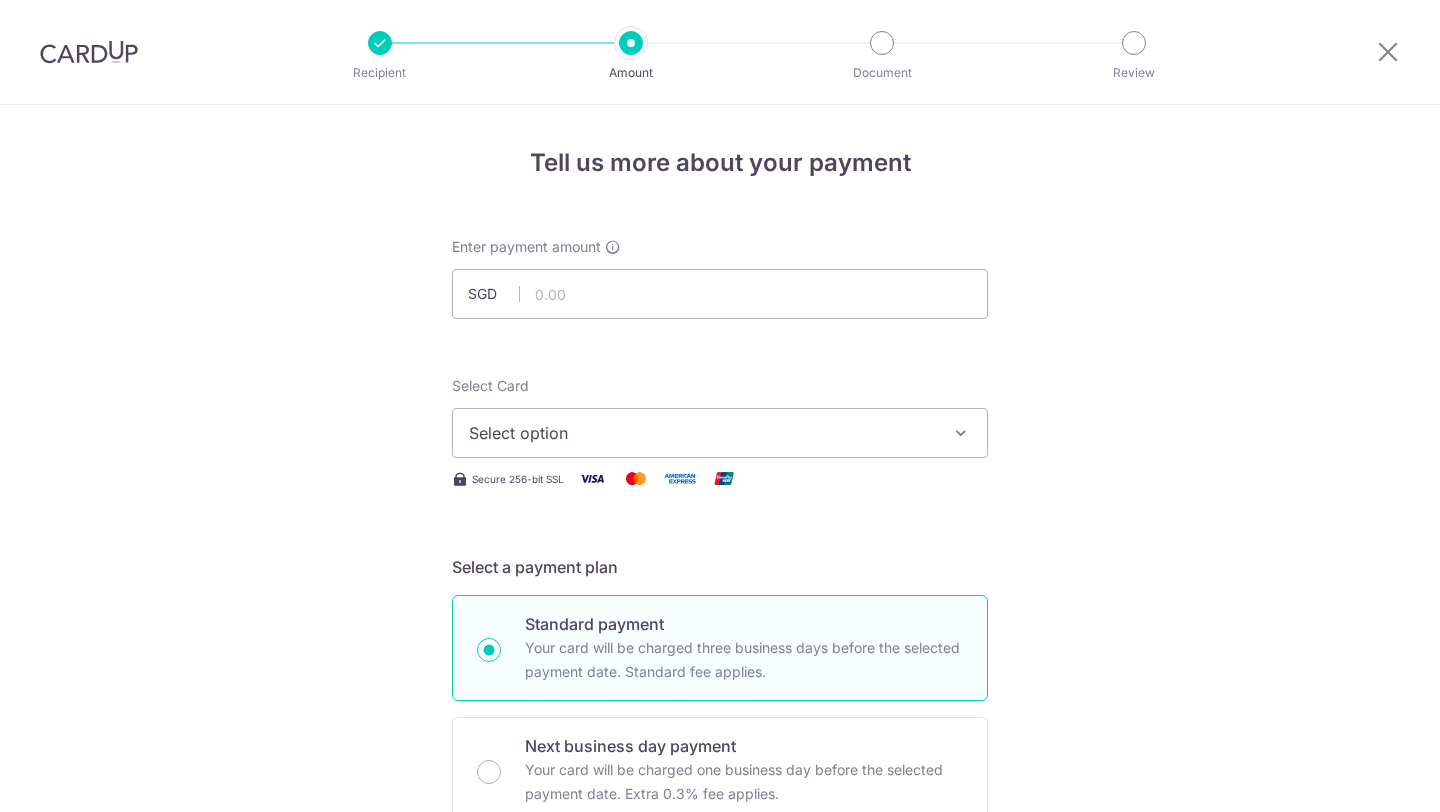scroll, scrollTop: 0, scrollLeft: 0, axis: both 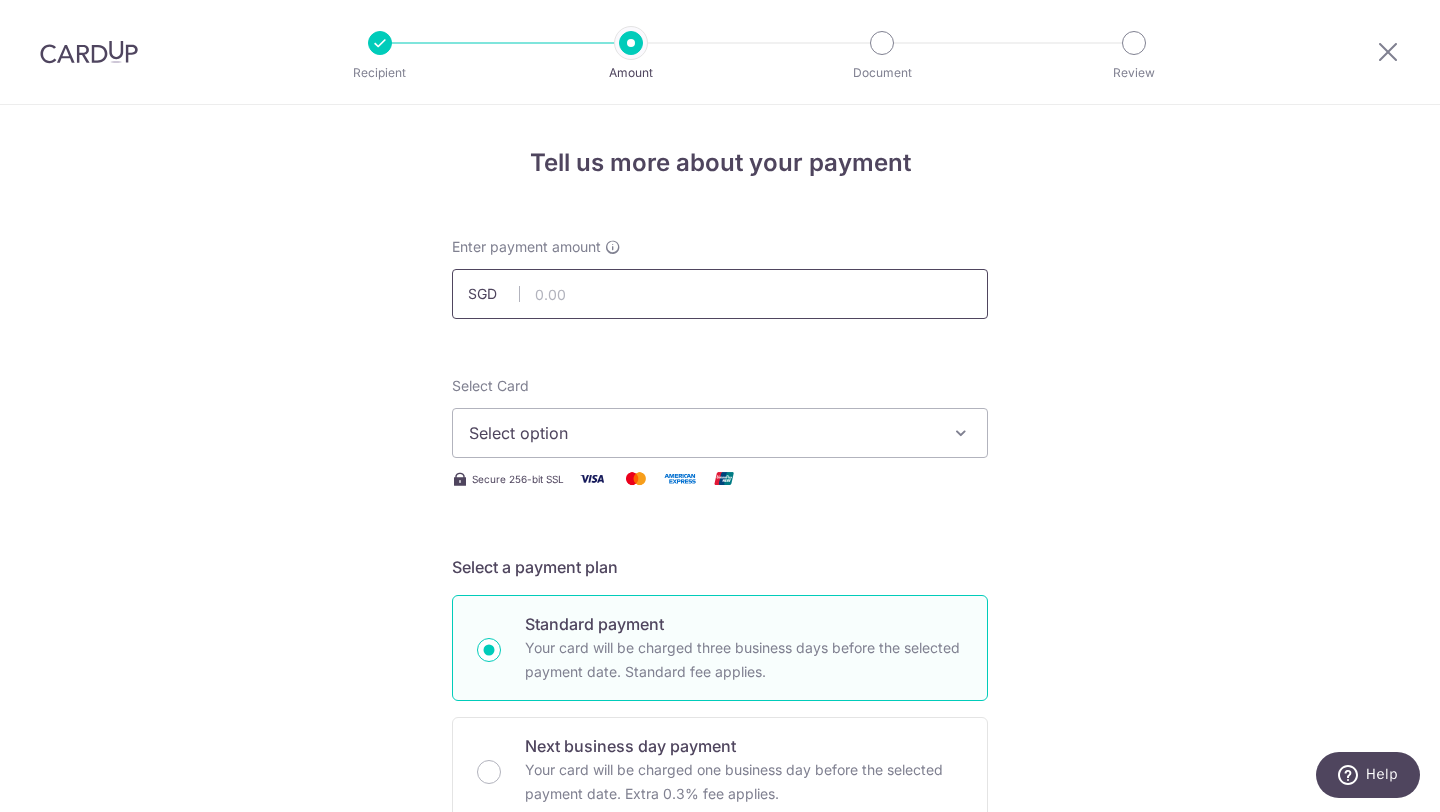 click at bounding box center (720, 294) 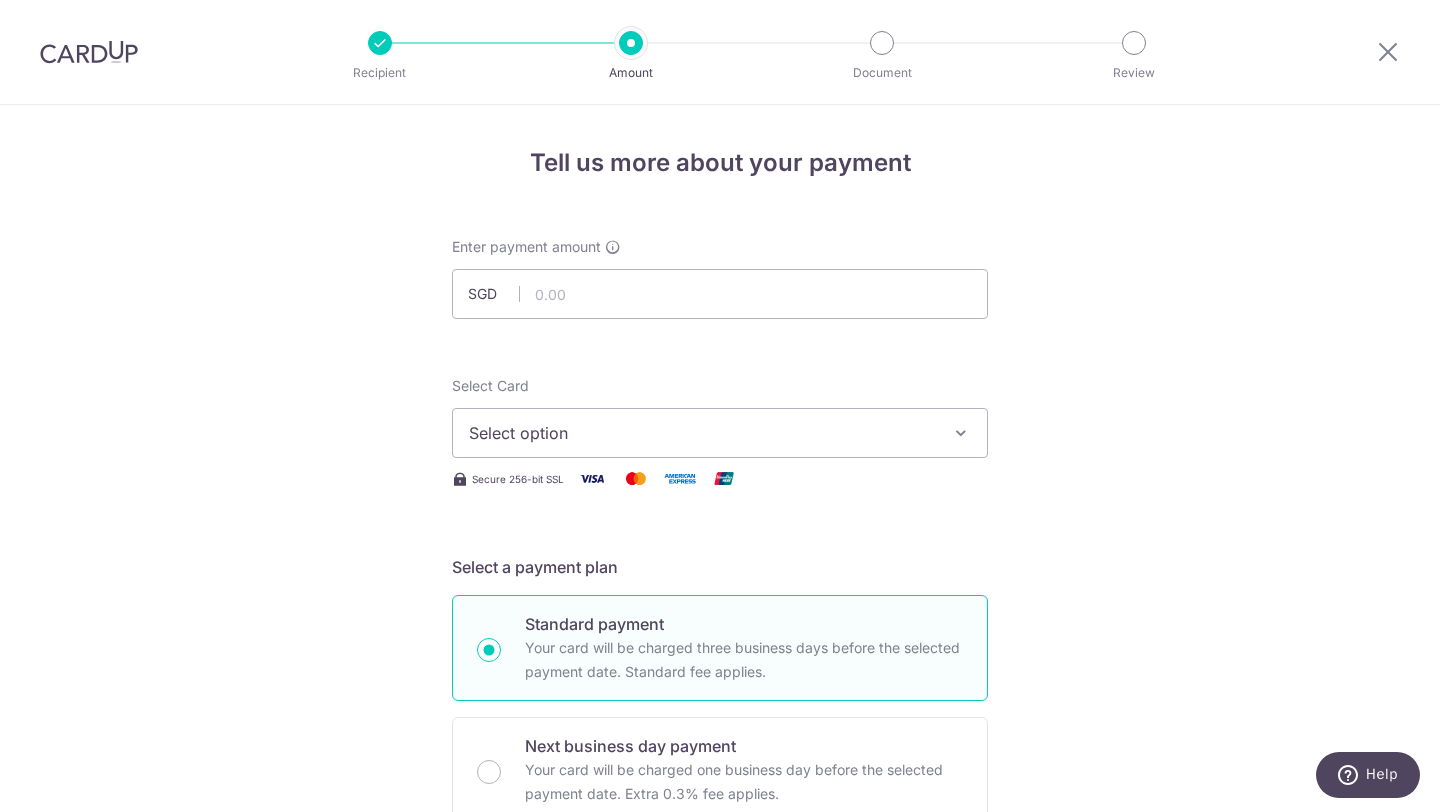 click on "Select option" at bounding box center [702, 433] 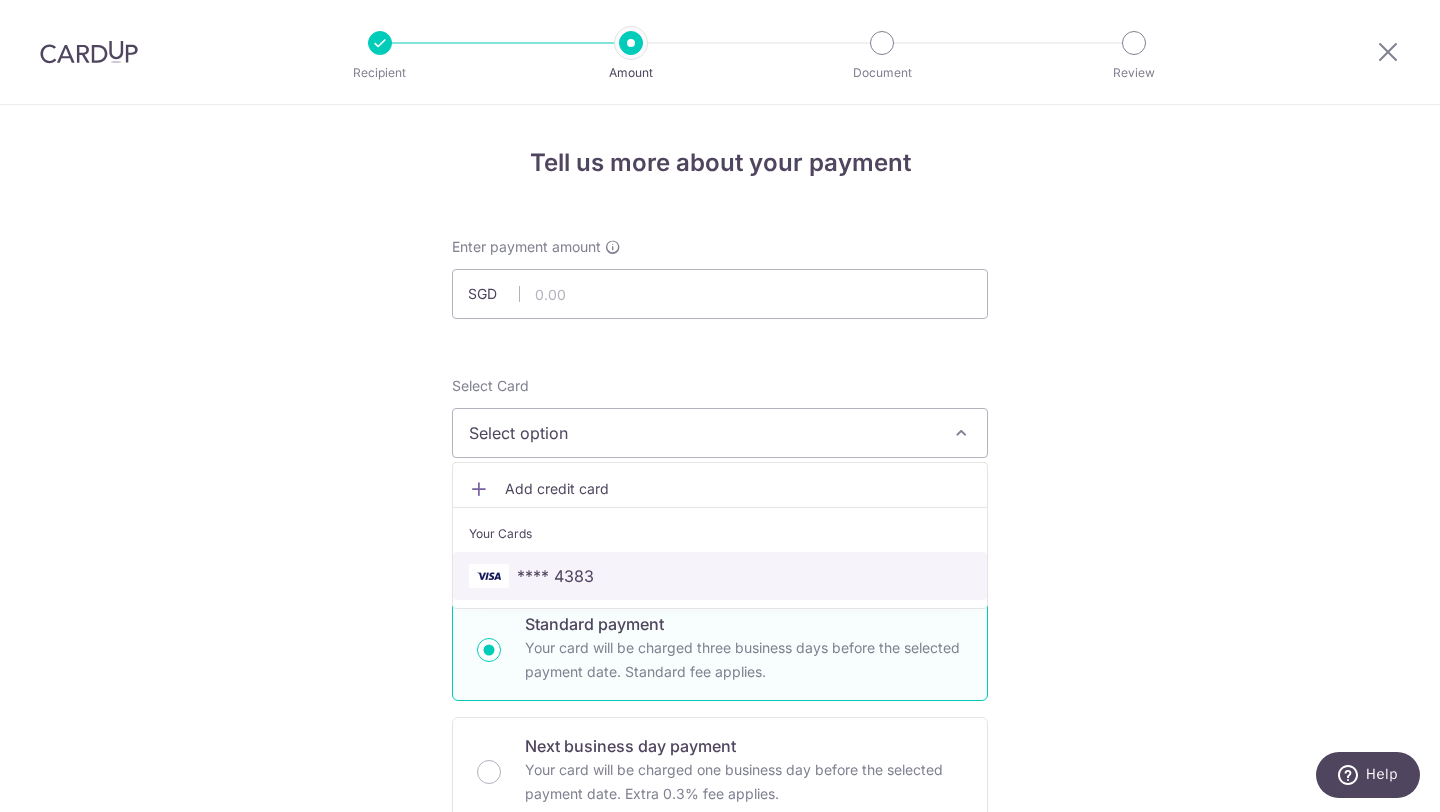 click on "**** 4383" at bounding box center (555, 576) 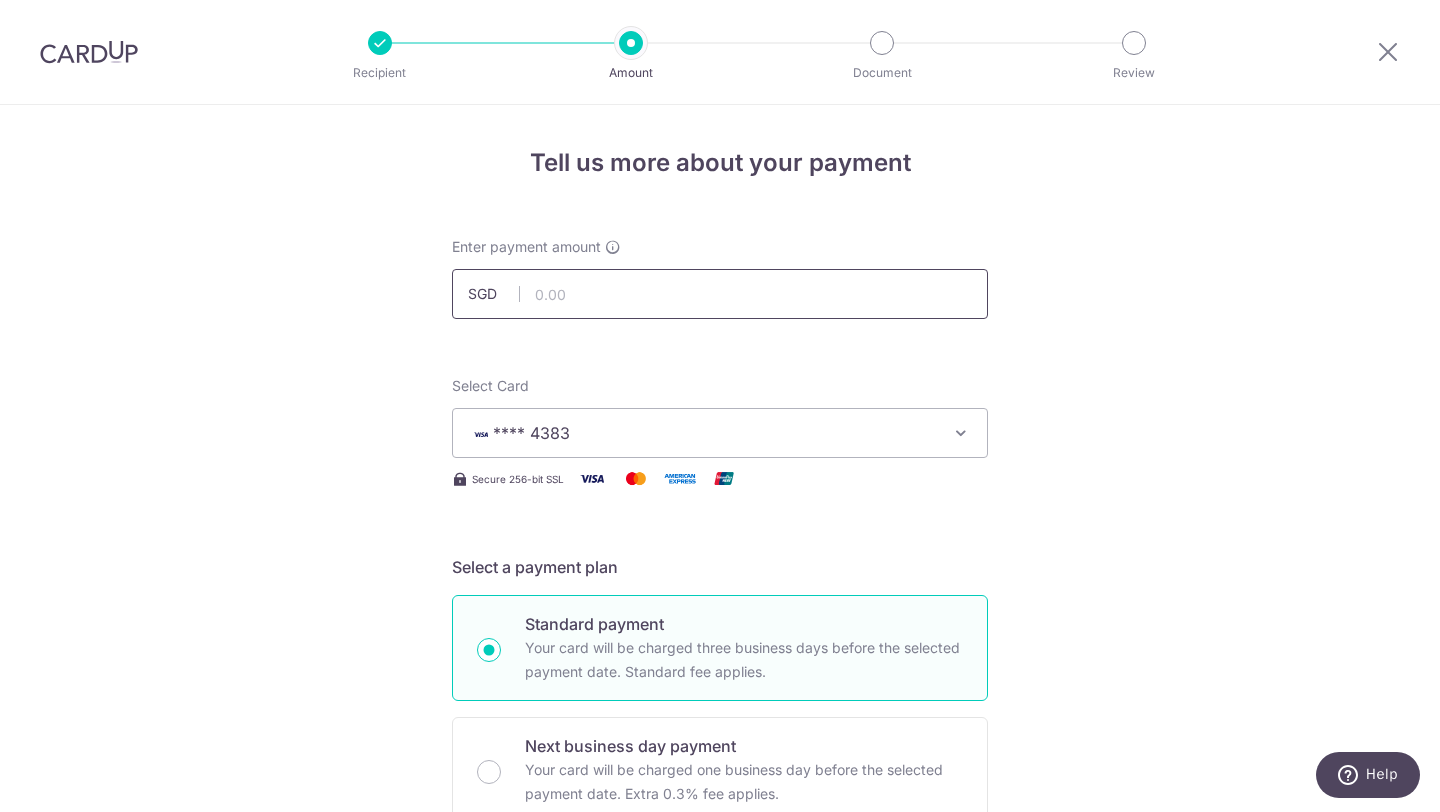 click at bounding box center (720, 294) 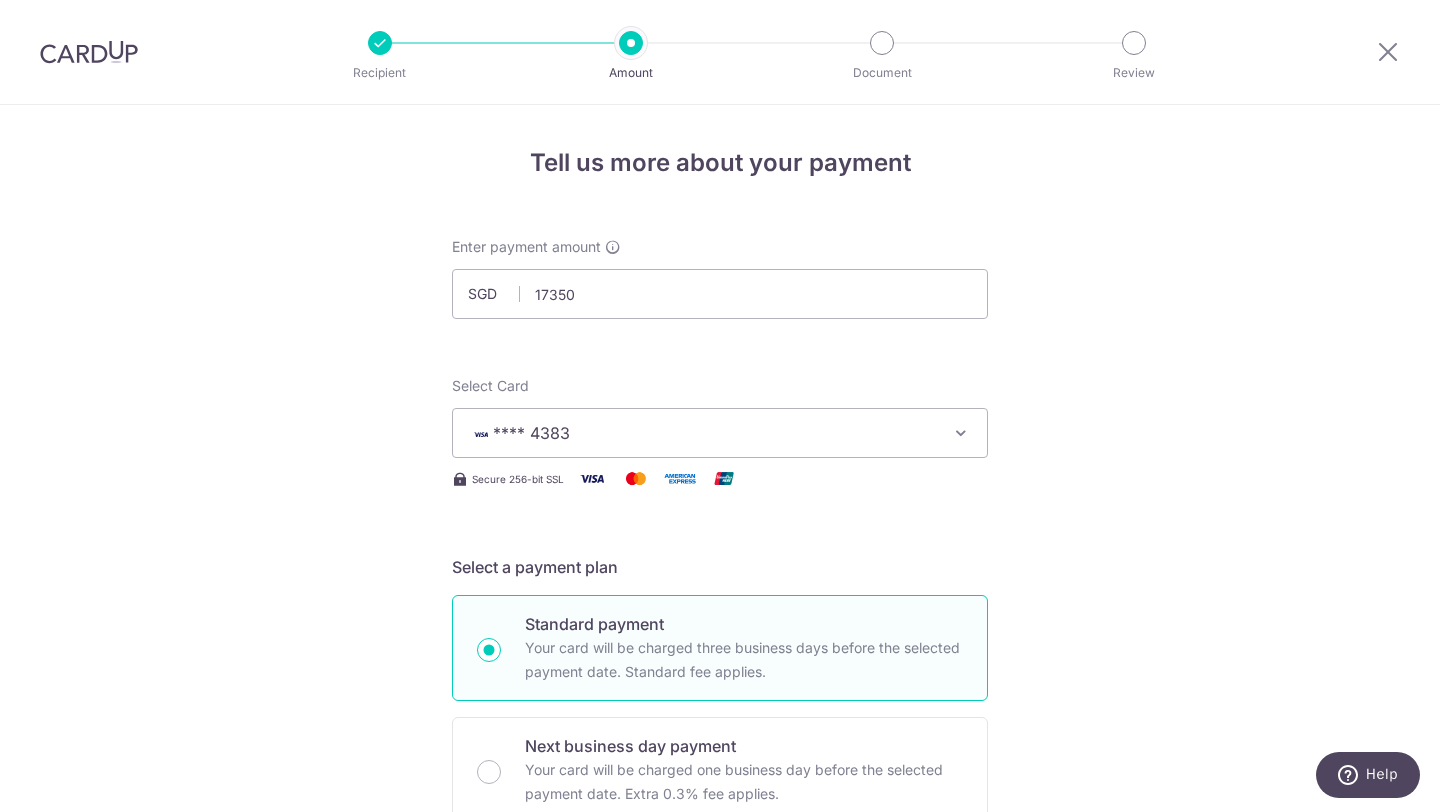 click on "Tell us more about your payment
Enter payment amount
SGD
17350
Select Card
**** 4383
Add credit card
Your Cards
**** 4383
Secure 256-bit SSL
Text
New card details
Card
Secure 256-bit SSL" at bounding box center [720, 1009] 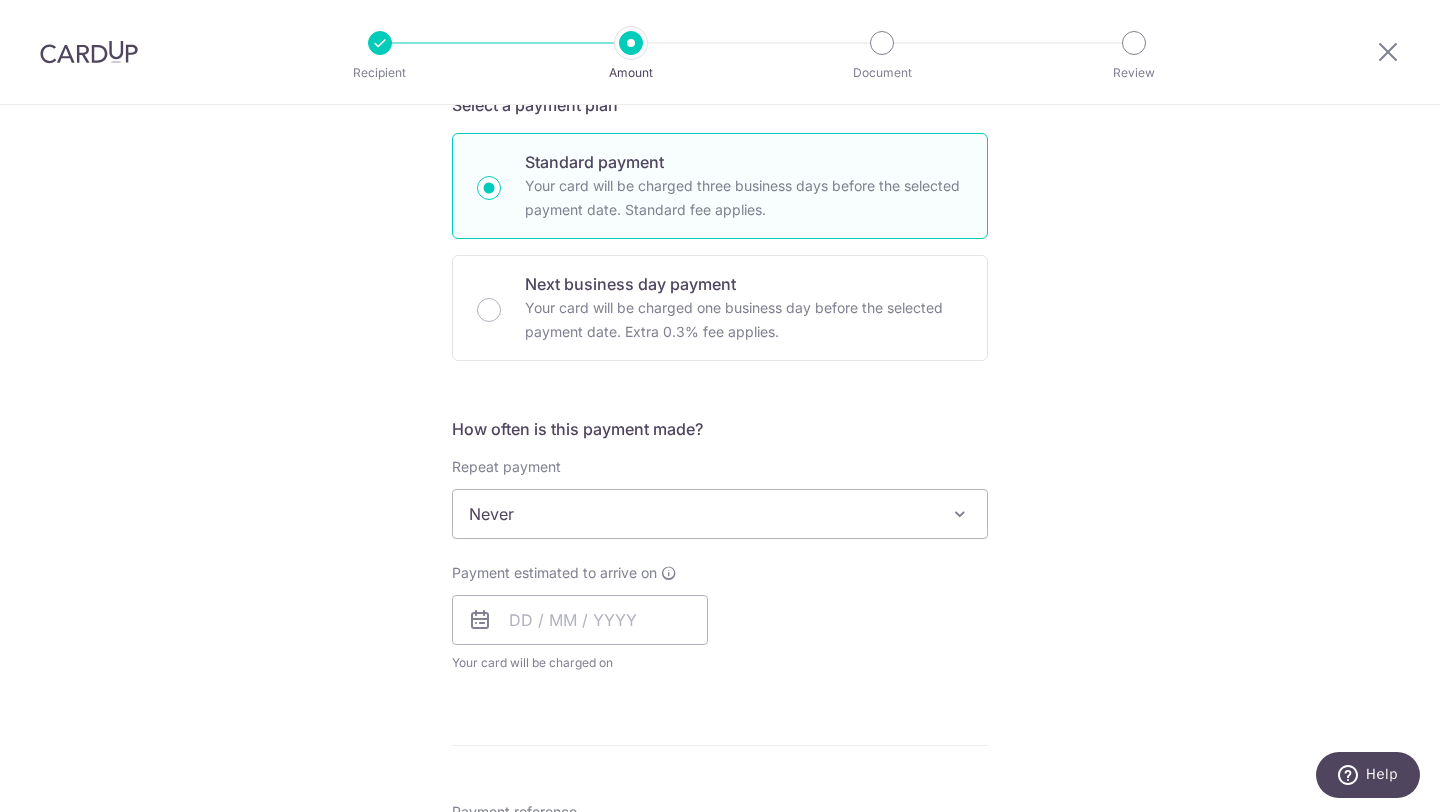 scroll, scrollTop: 467, scrollLeft: 0, axis: vertical 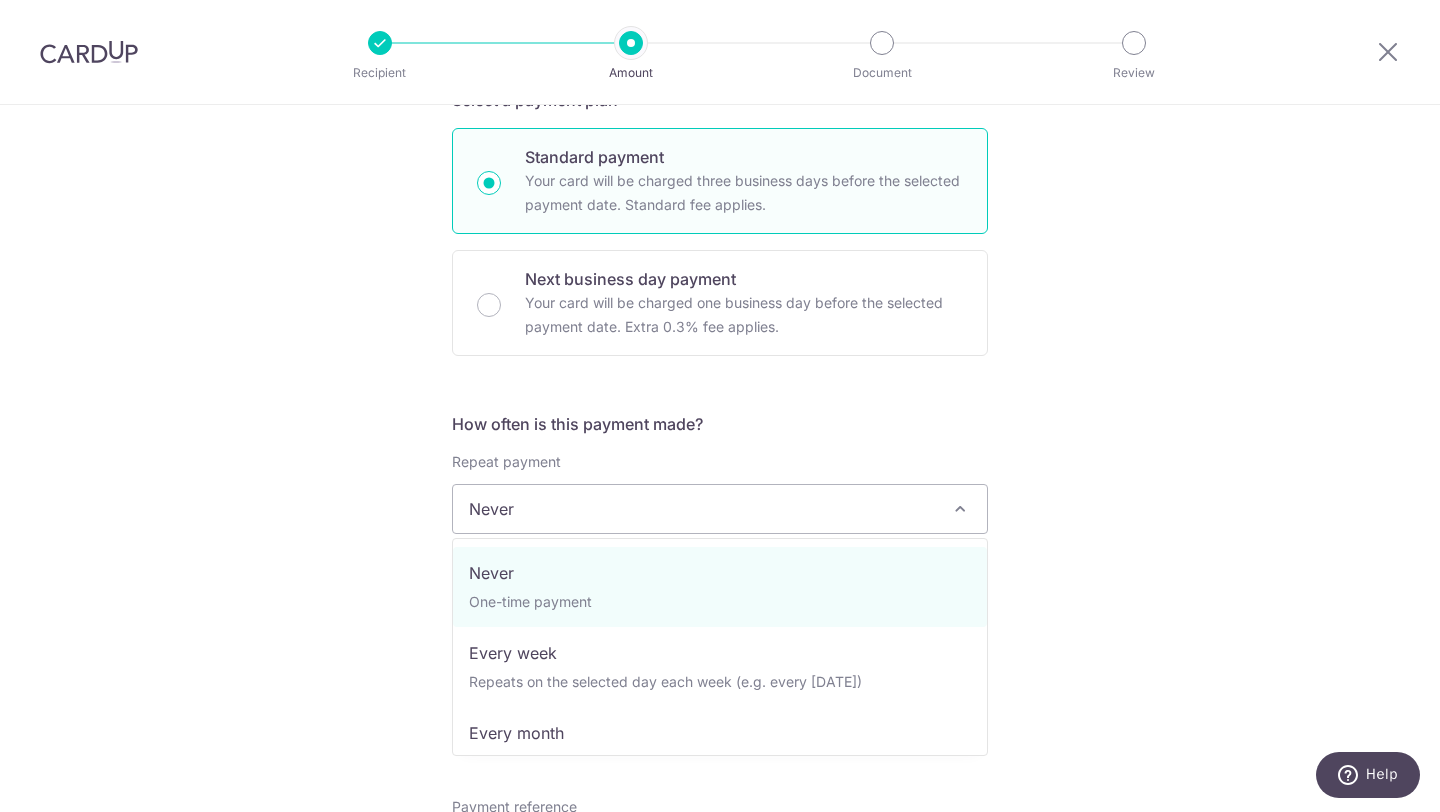 click on "Never" at bounding box center [720, 509] 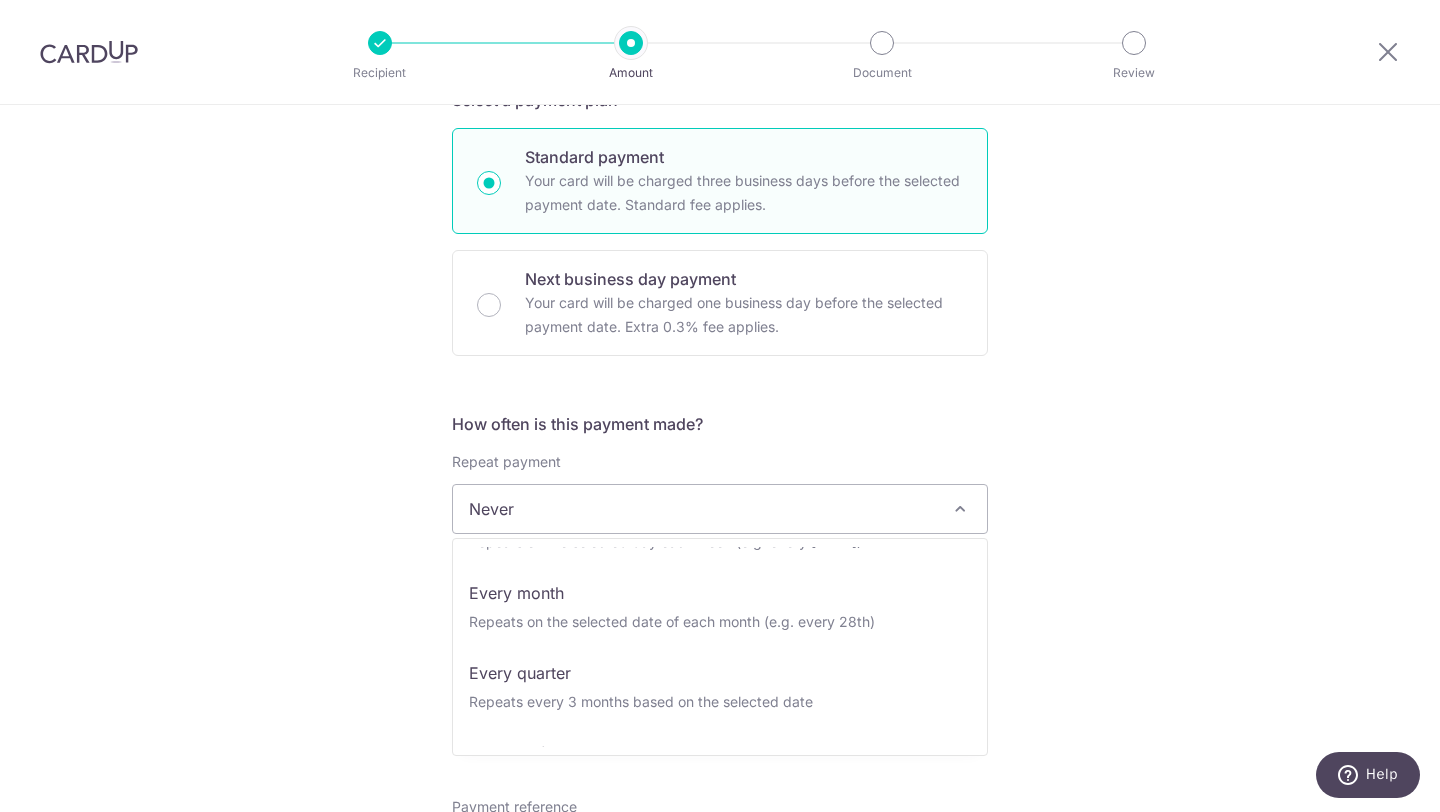 scroll, scrollTop: 200, scrollLeft: 0, axis: vertical 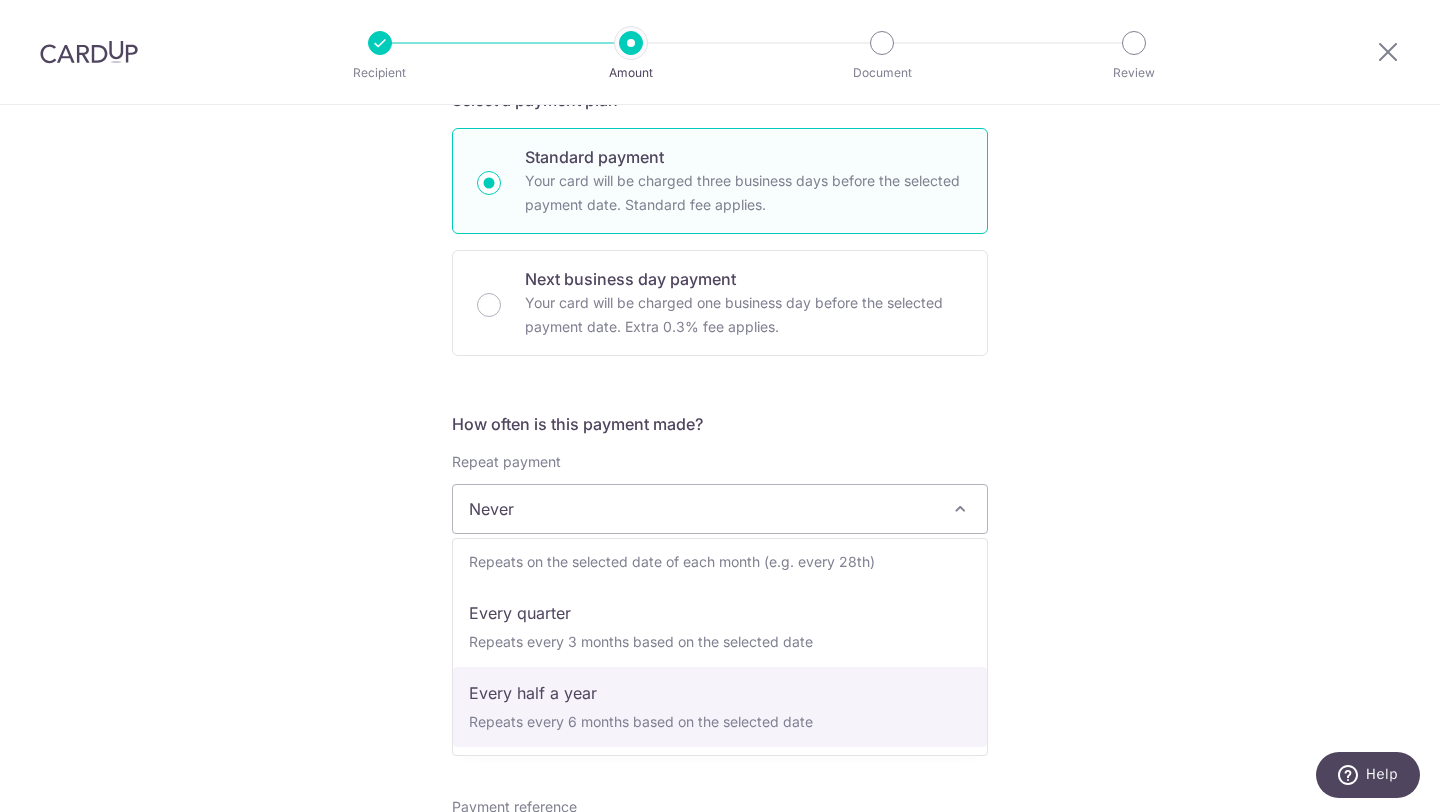 select on "5" 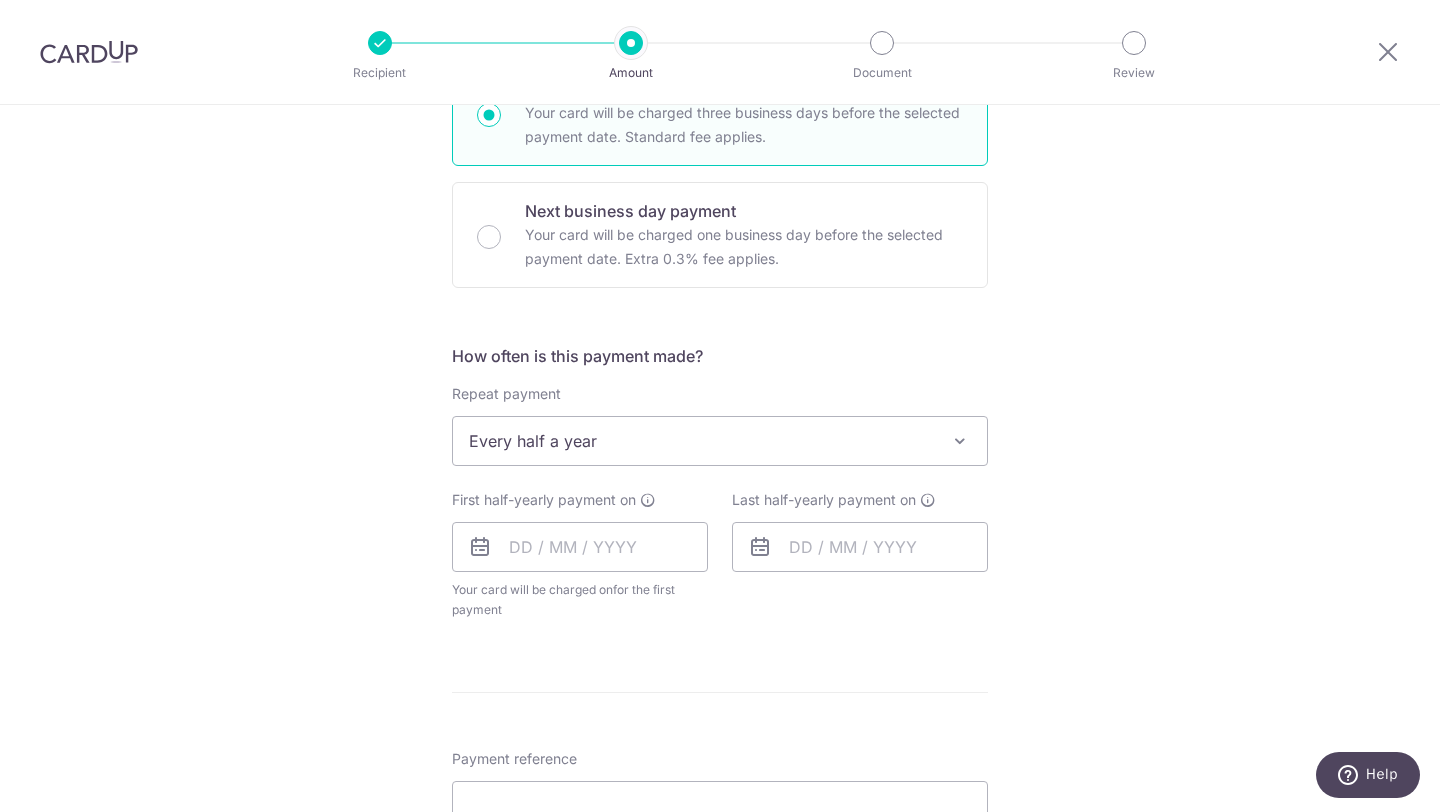 scroll, scrollTop: 586, scrollLeft: 0, axis: vertical 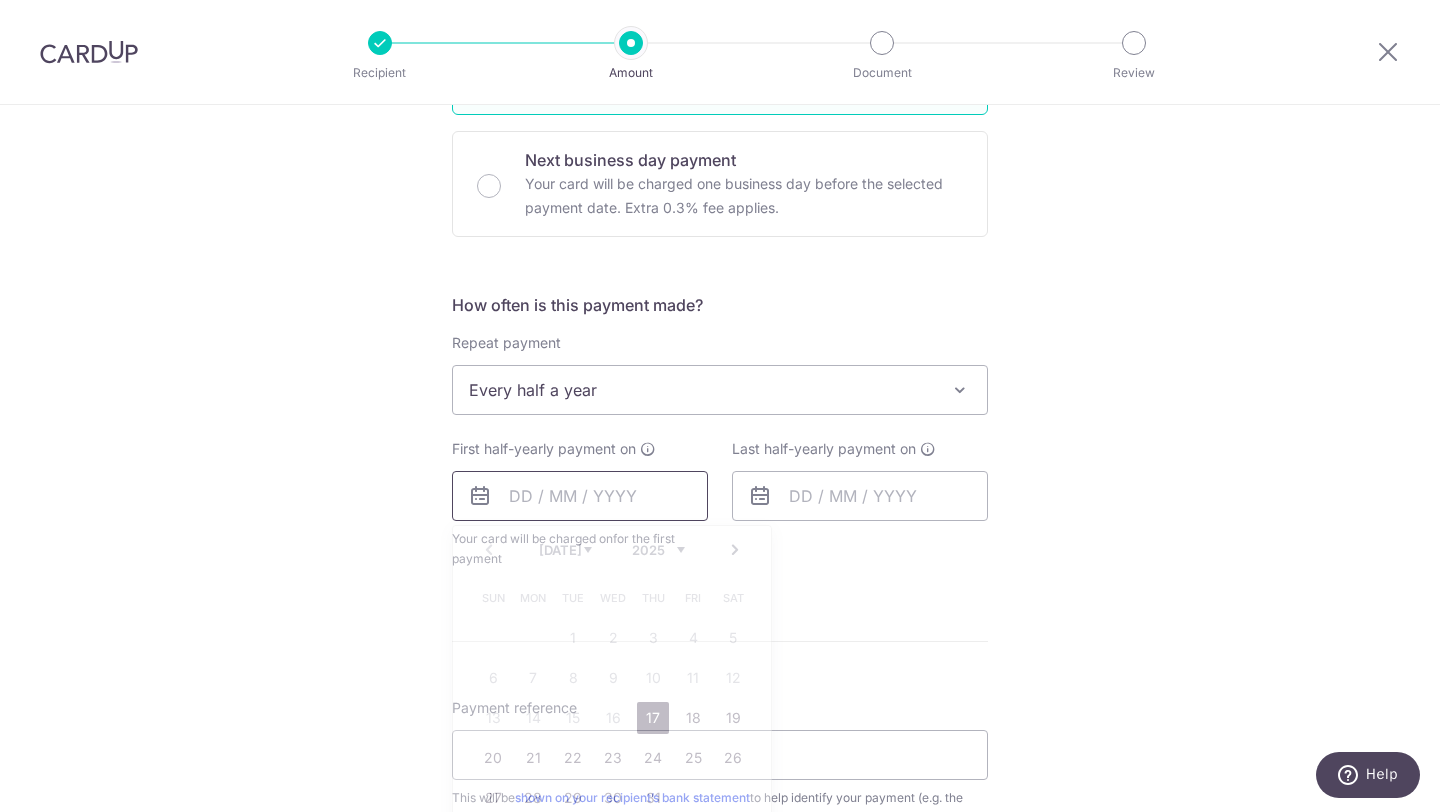 click at bounding box center [580, 496] 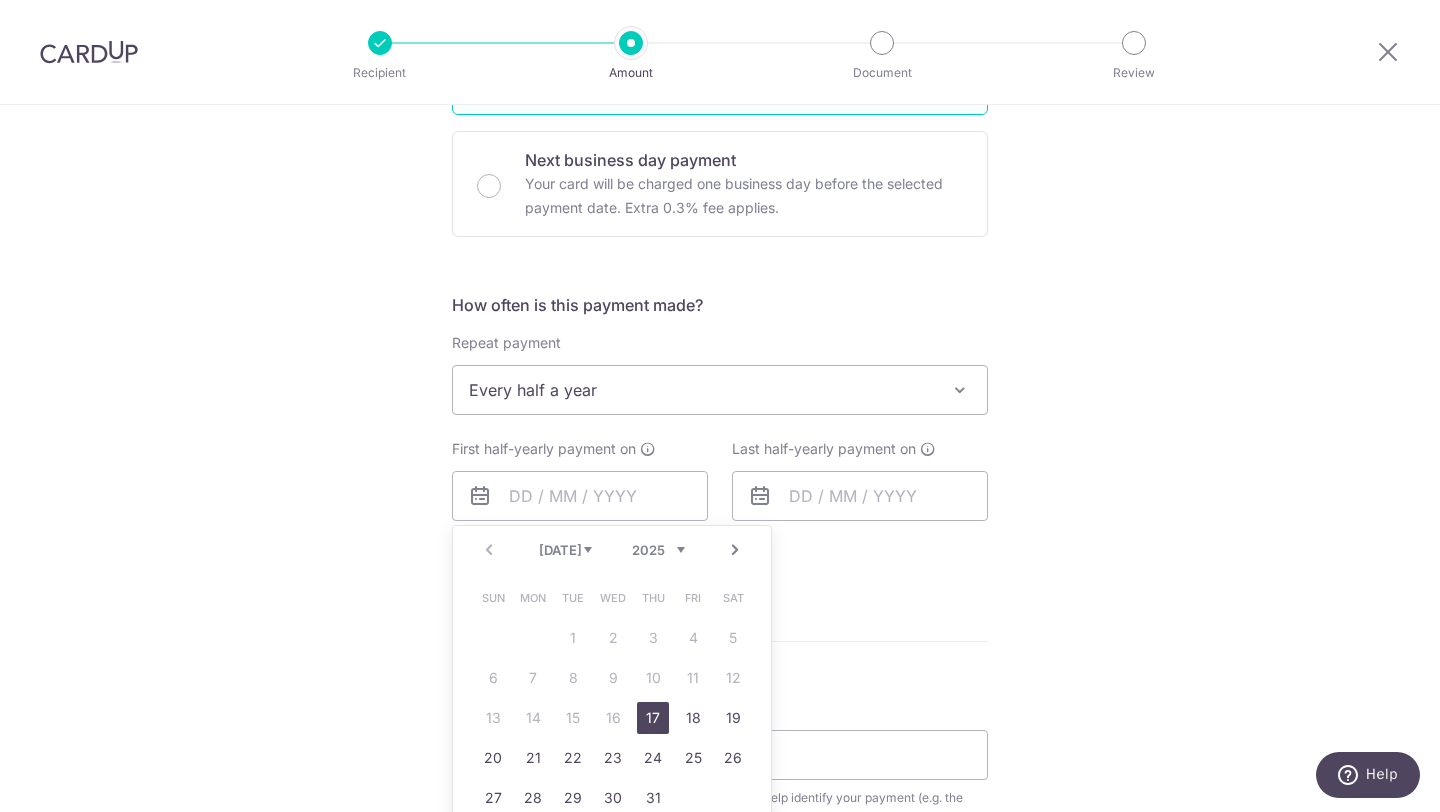 click on "Jul Aug Sep Oct Nov Dec" at bounding box center (565, 550) 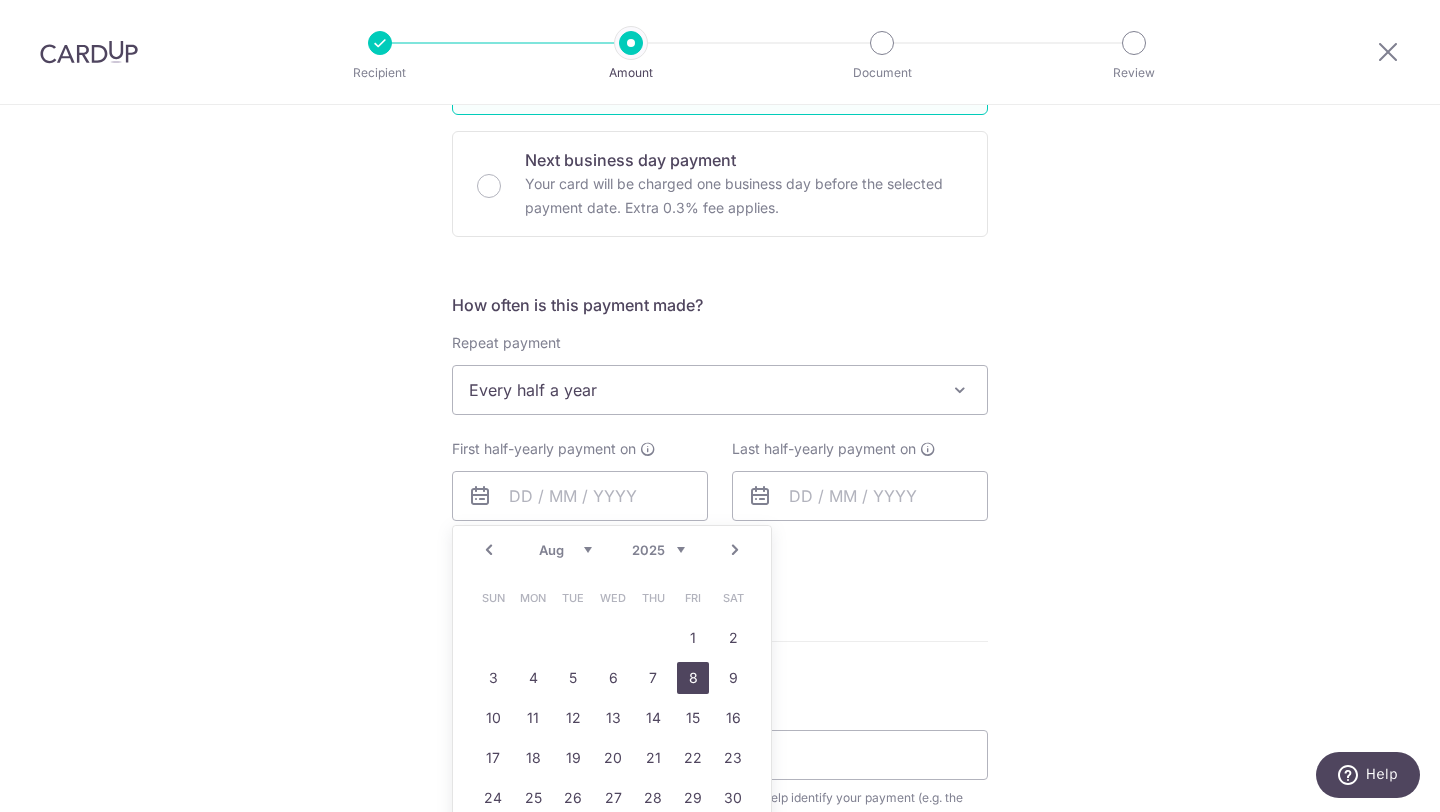 click on "8" at bounding box center [693, 678] 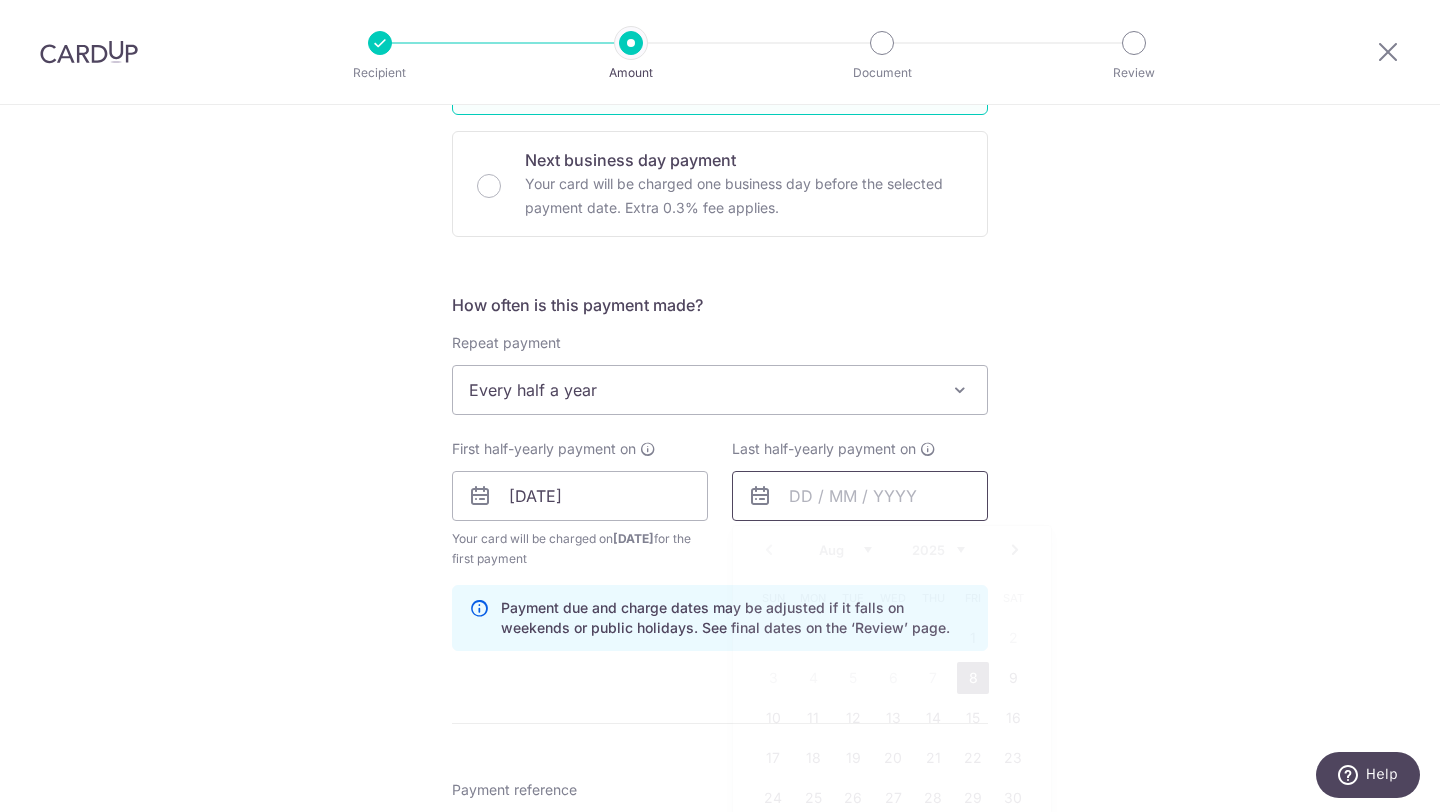 click at bounding box center [860, 496] 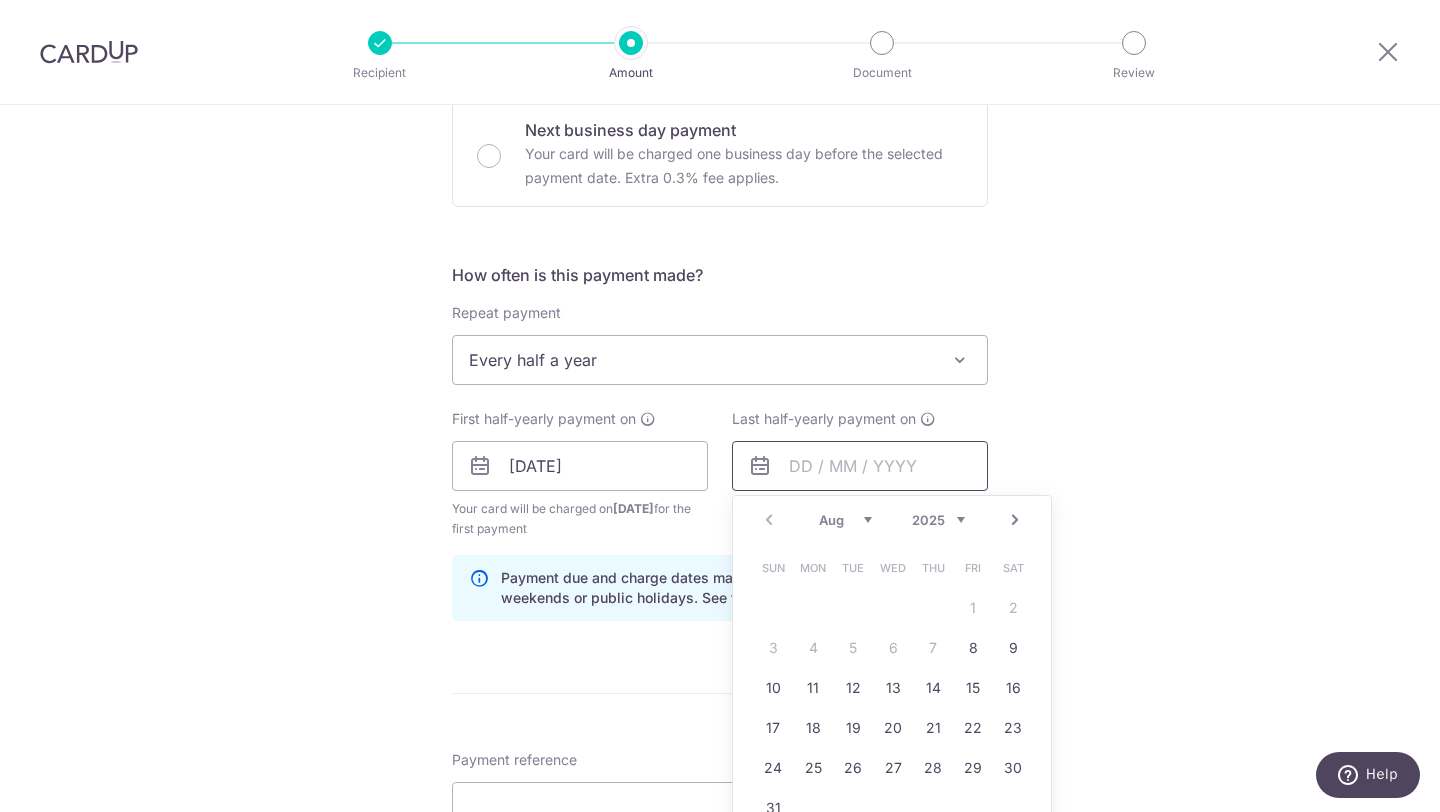scroll, scrollTop: 620, scrollLeft: 0, axis: vertical 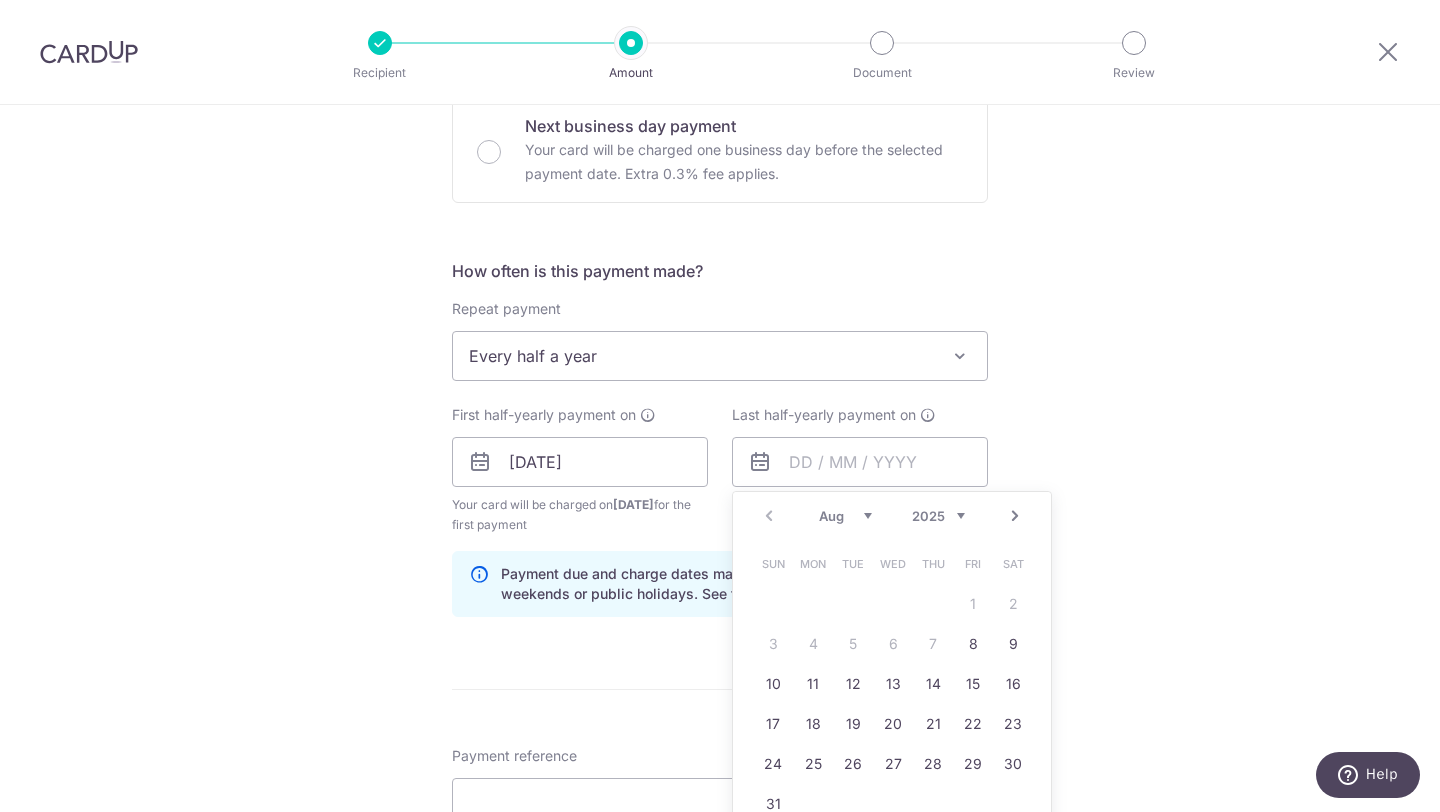 click on "Enter payment amount
SGD
17,350.00
17350.00
Select Card
**** 4383
Add credit card
Your Cards
**** 4383
Secure 256-bit SSL
Text
New card details
Card
Secure 256-bit SSL" at bounding box center [720, 459] 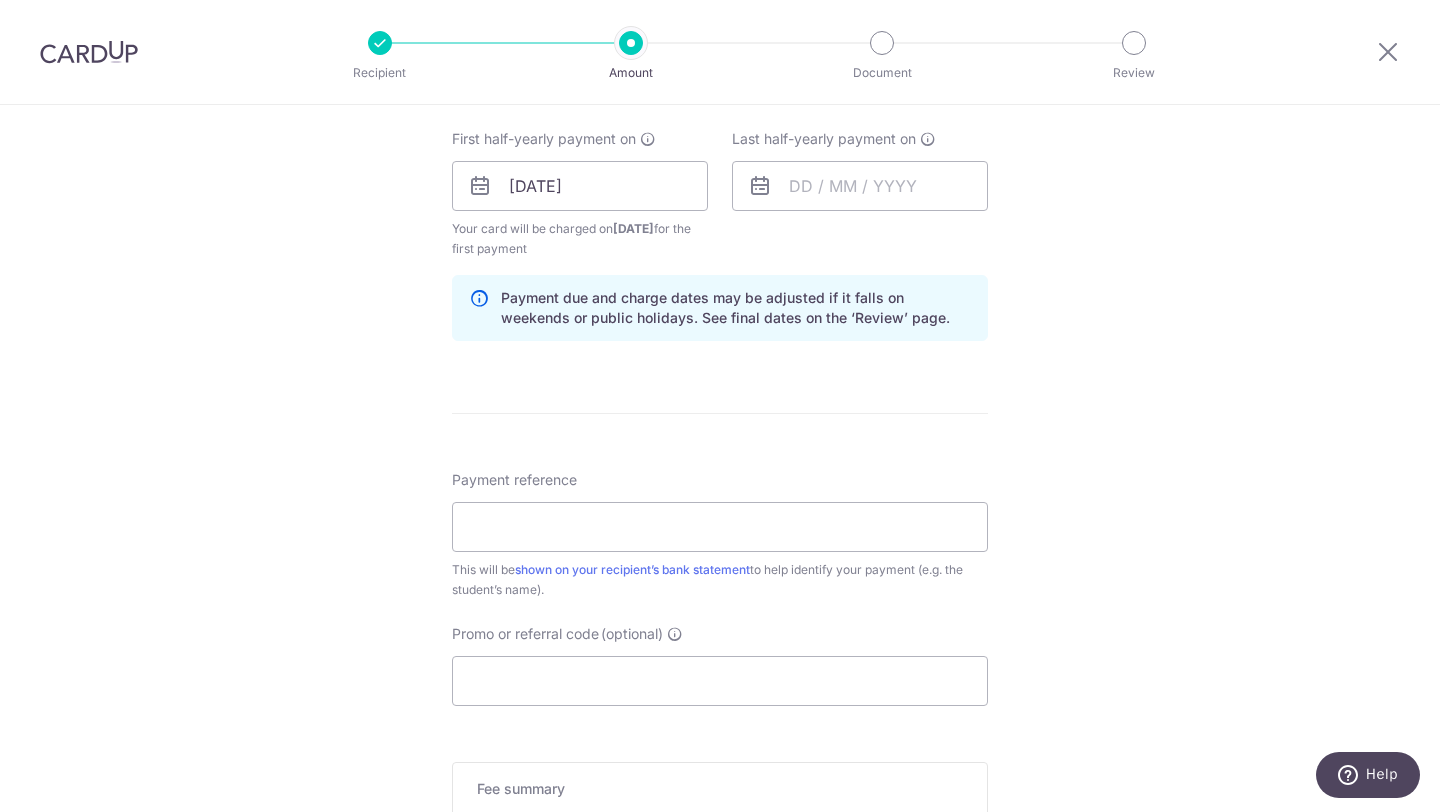 scroll, scrollTop: 920, scrollLeft: 0, axis: vertical 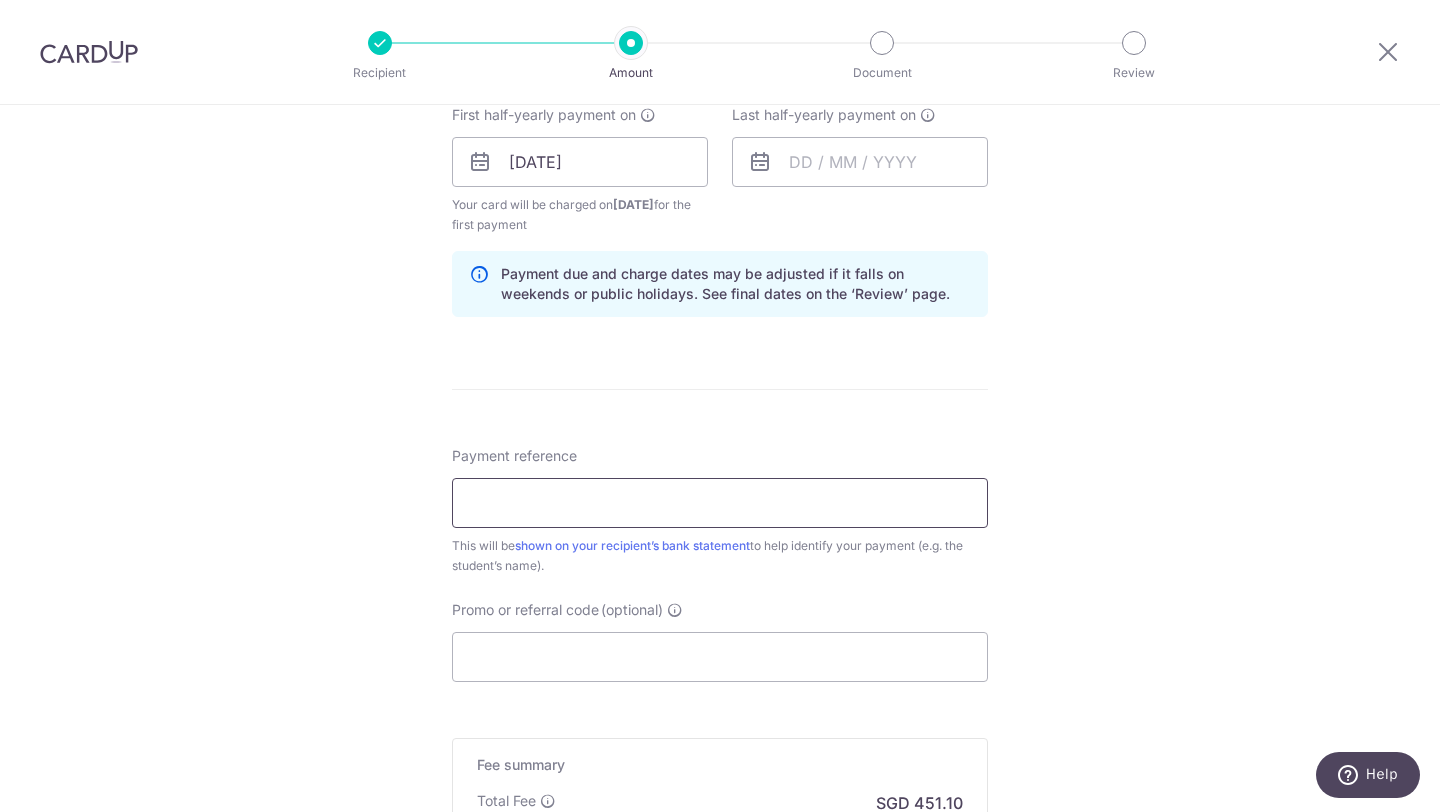 click on "Payment reference" at bounding box center (720, 503) 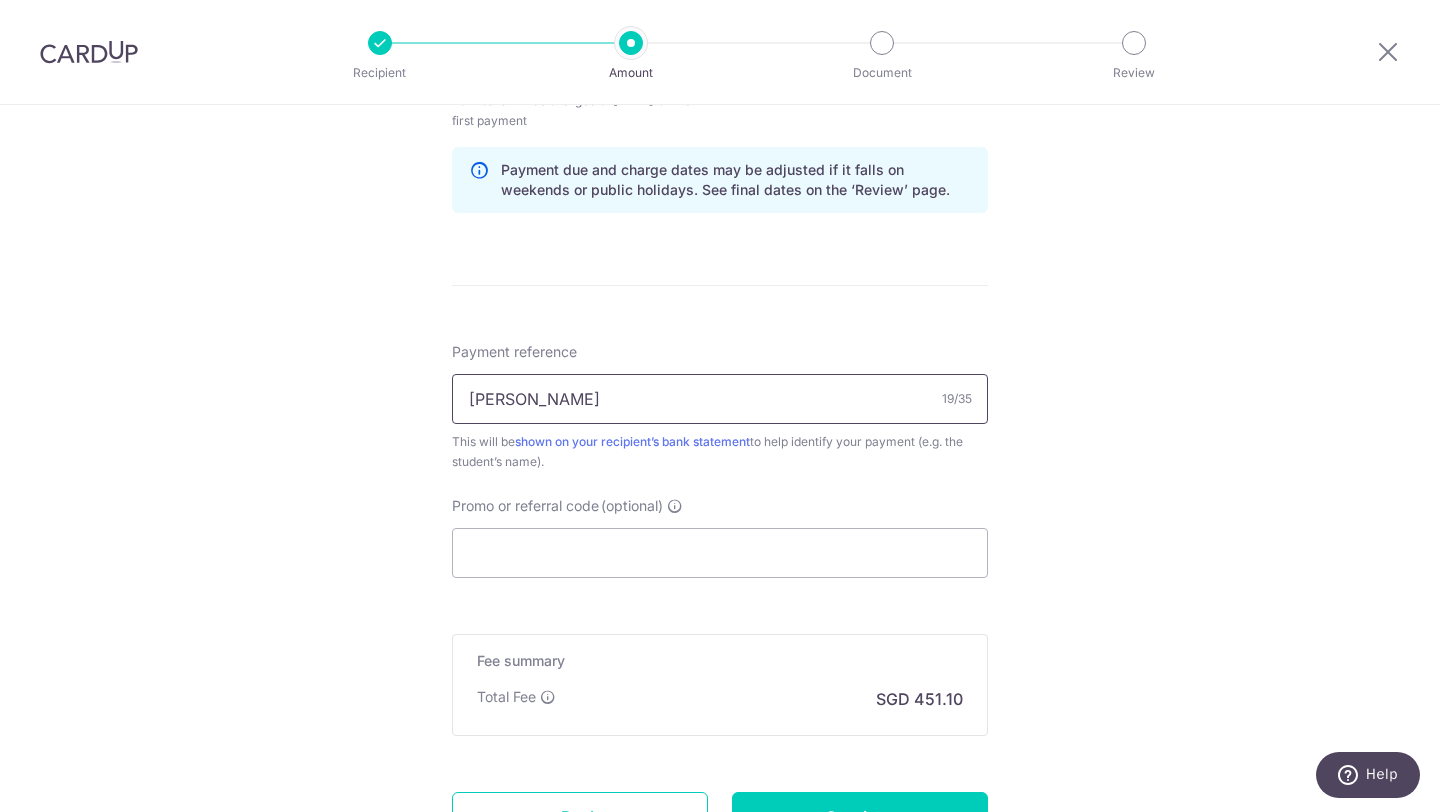 scroll, scrollTop: 1020, scrollLeft: 0, axis: vertical 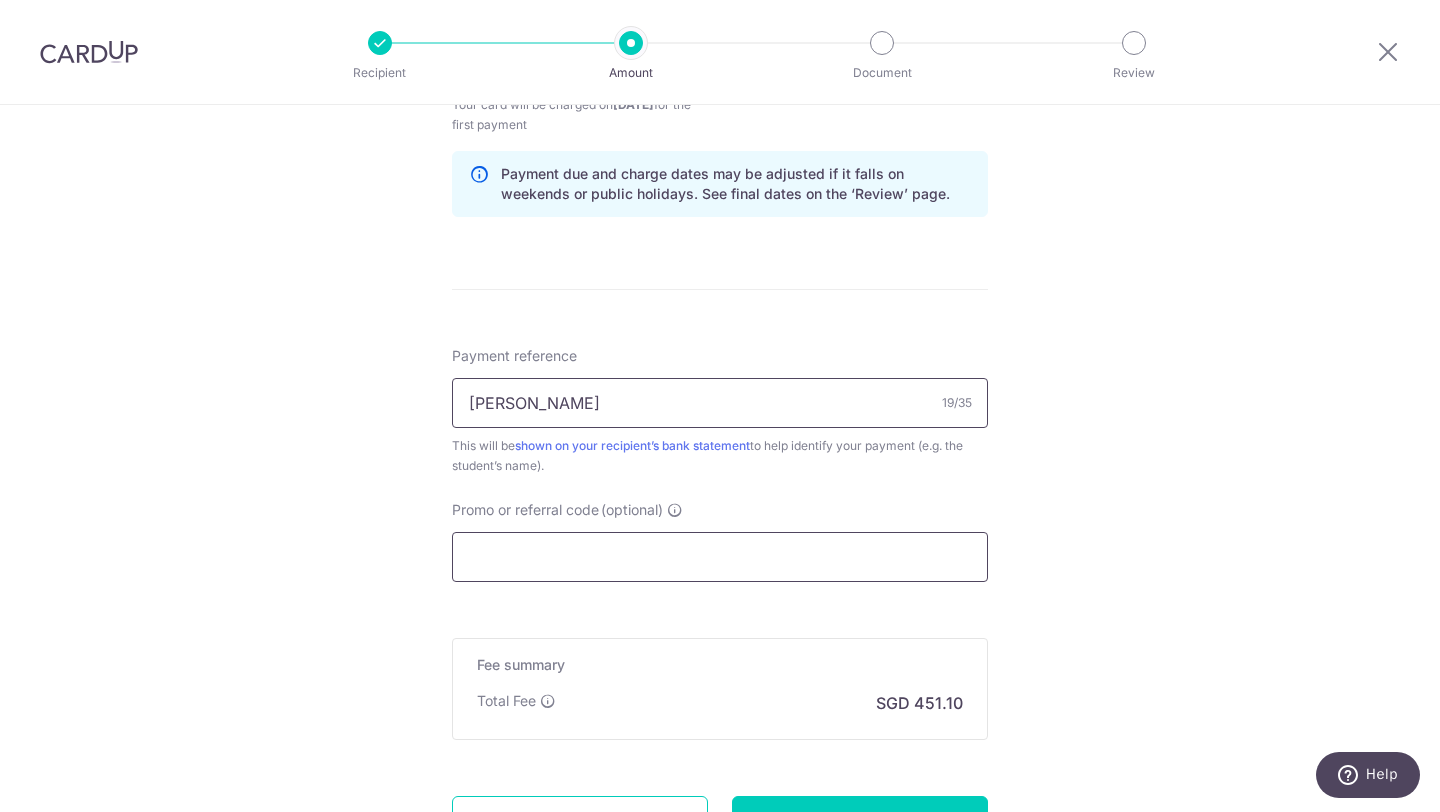 type on "[PERSON_NAME]" 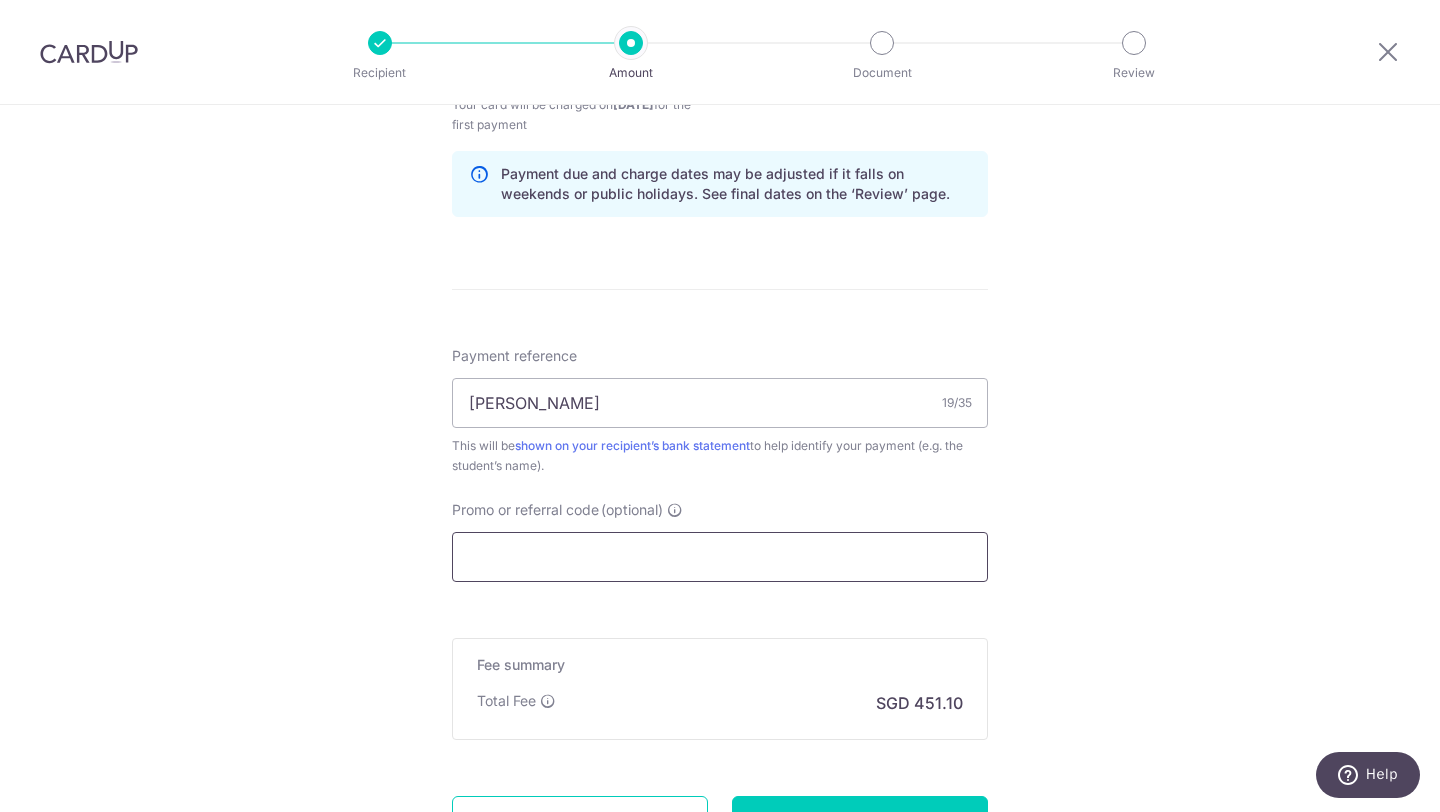 click on "Promo or referral code
(optional)" at bounding box center [720, 557] 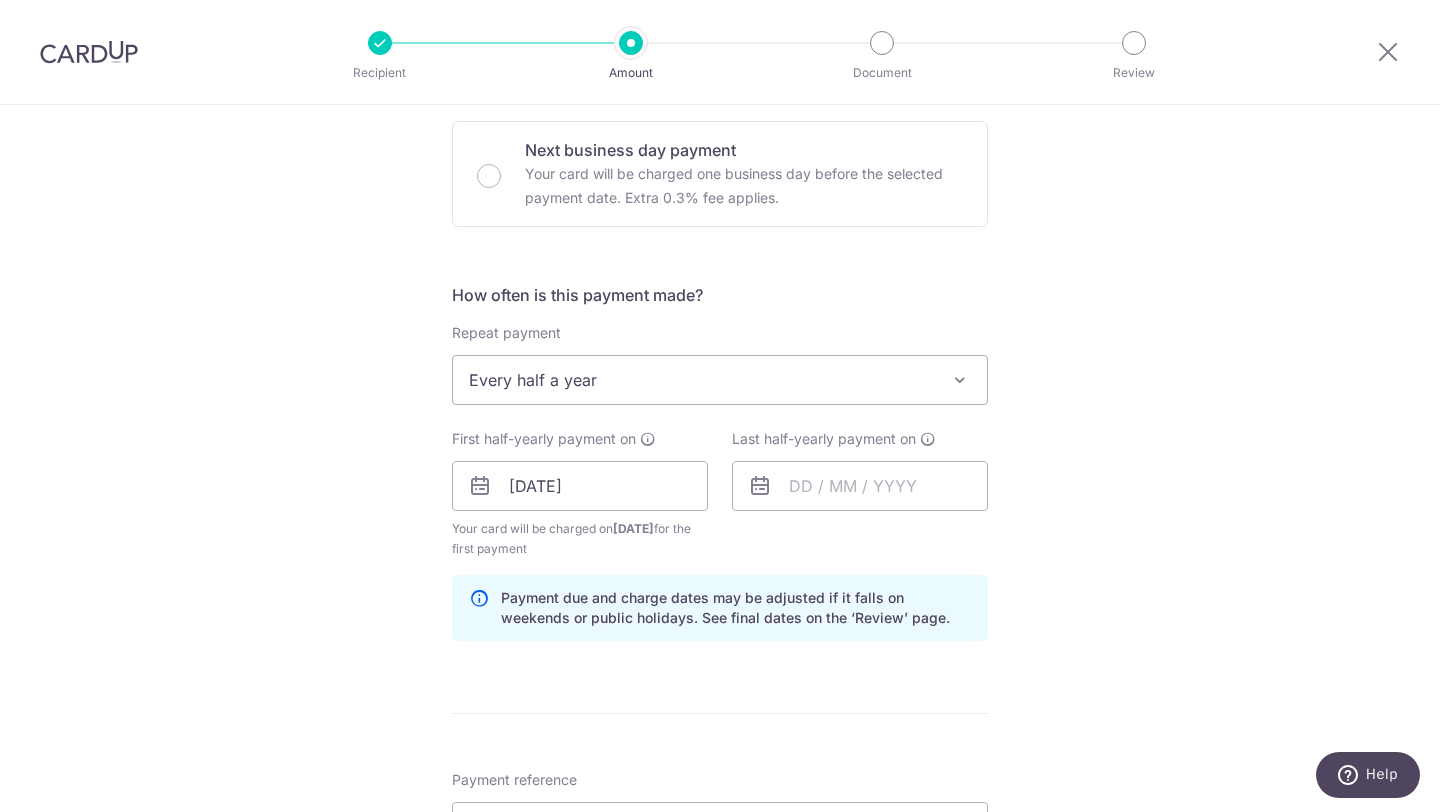 scroll, scrollTop: 594, scrollLeft: 0, axis: vertical 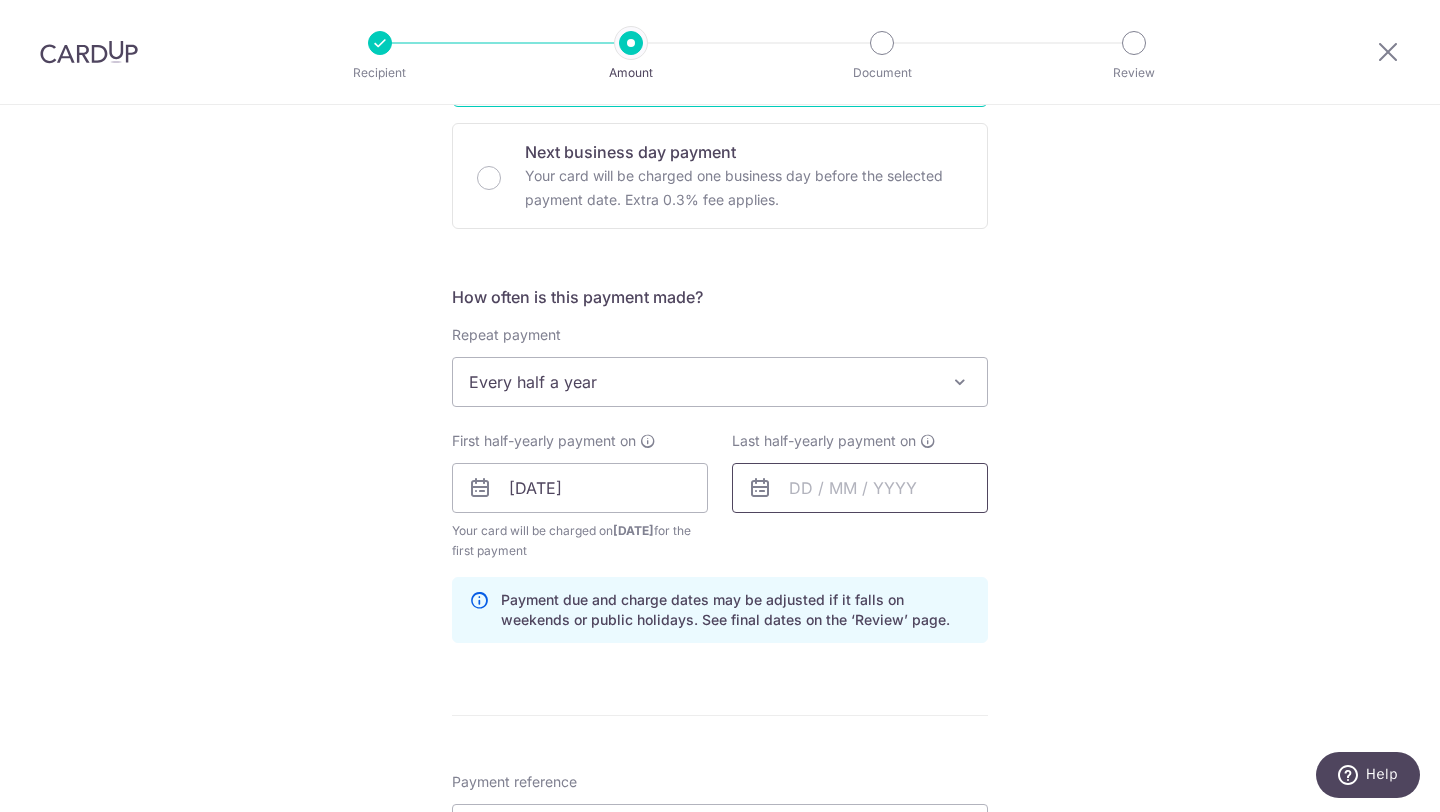 click at bounding box center (860, 488) 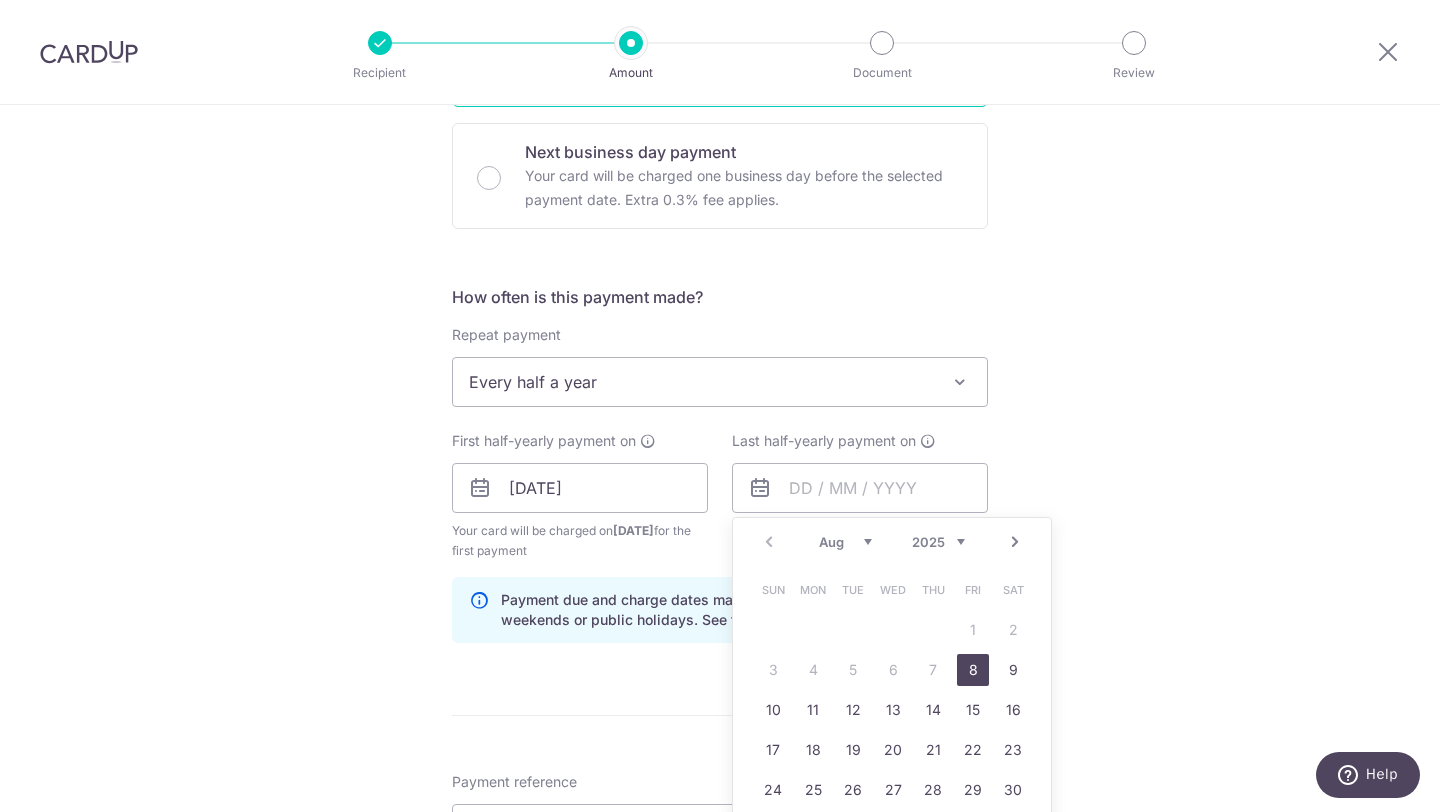 click on "Aug Sep Oct Nov Dec" at bounding box center (845, 542) 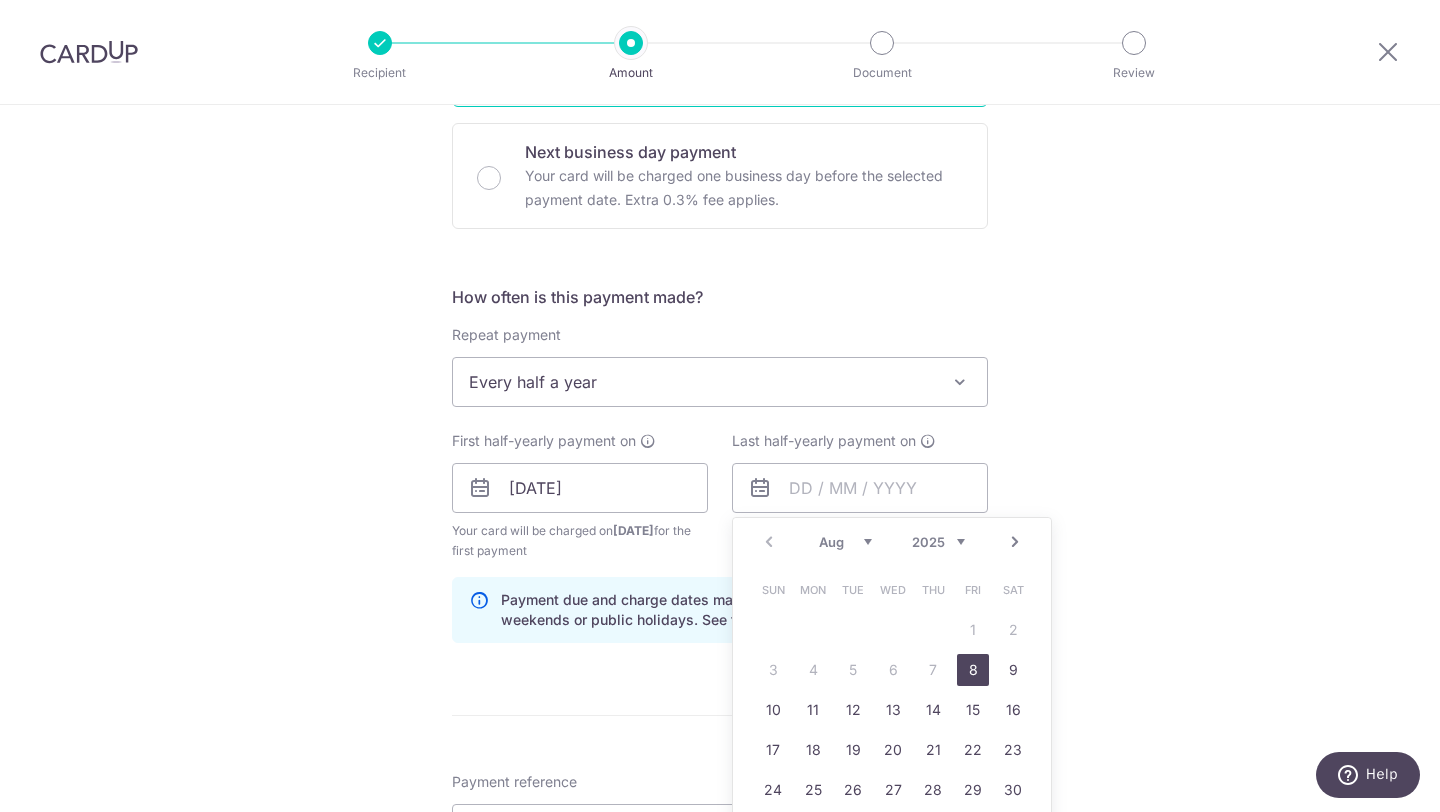 click on "2025 2026 2027 2028 2029 2030 2031 2032 2033 2034 2035" at bounding box center (938, 542) 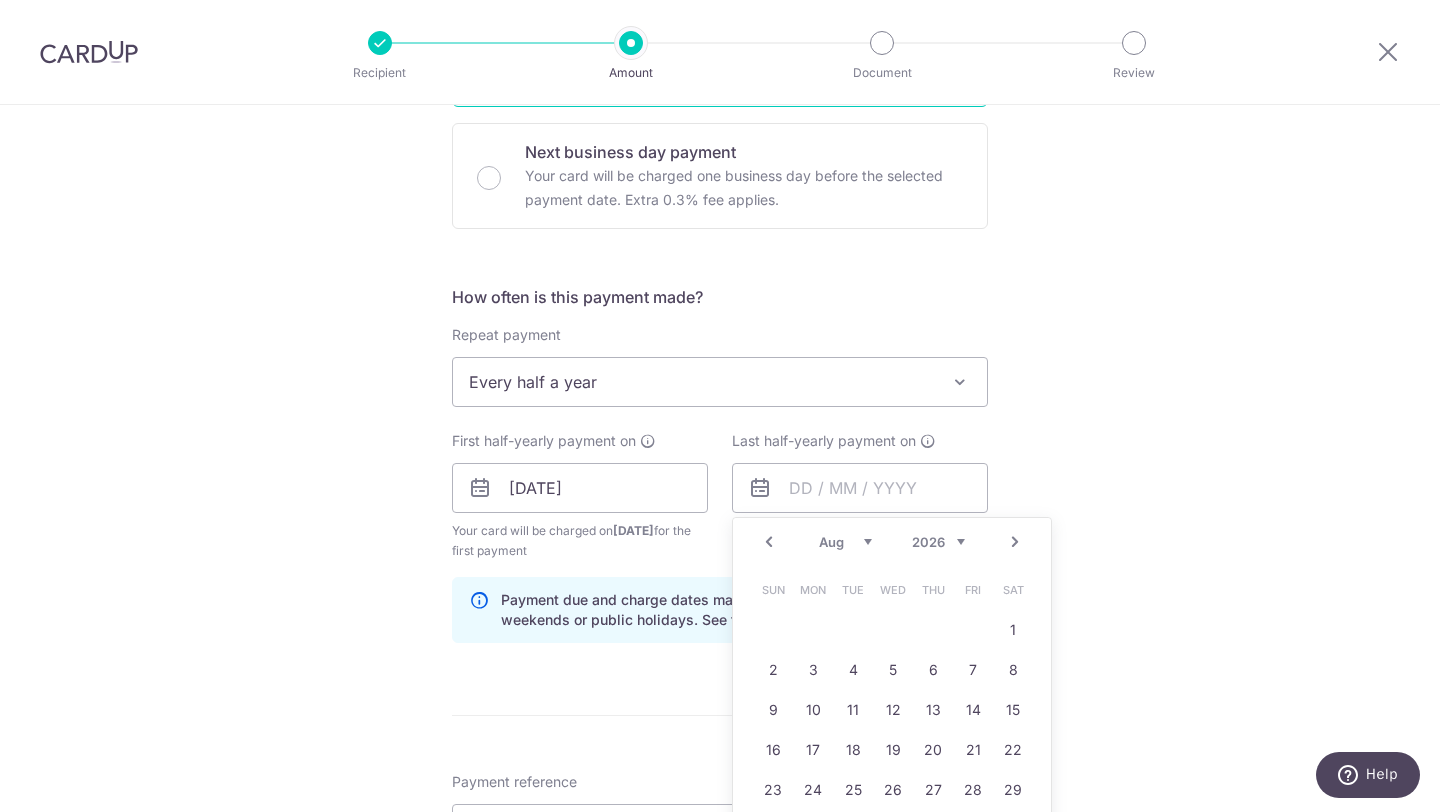 click on "Jan Feb Mar Apr May Jun Jul Aug Sep Oct Nov Dec" at bounding box center (845, 542) 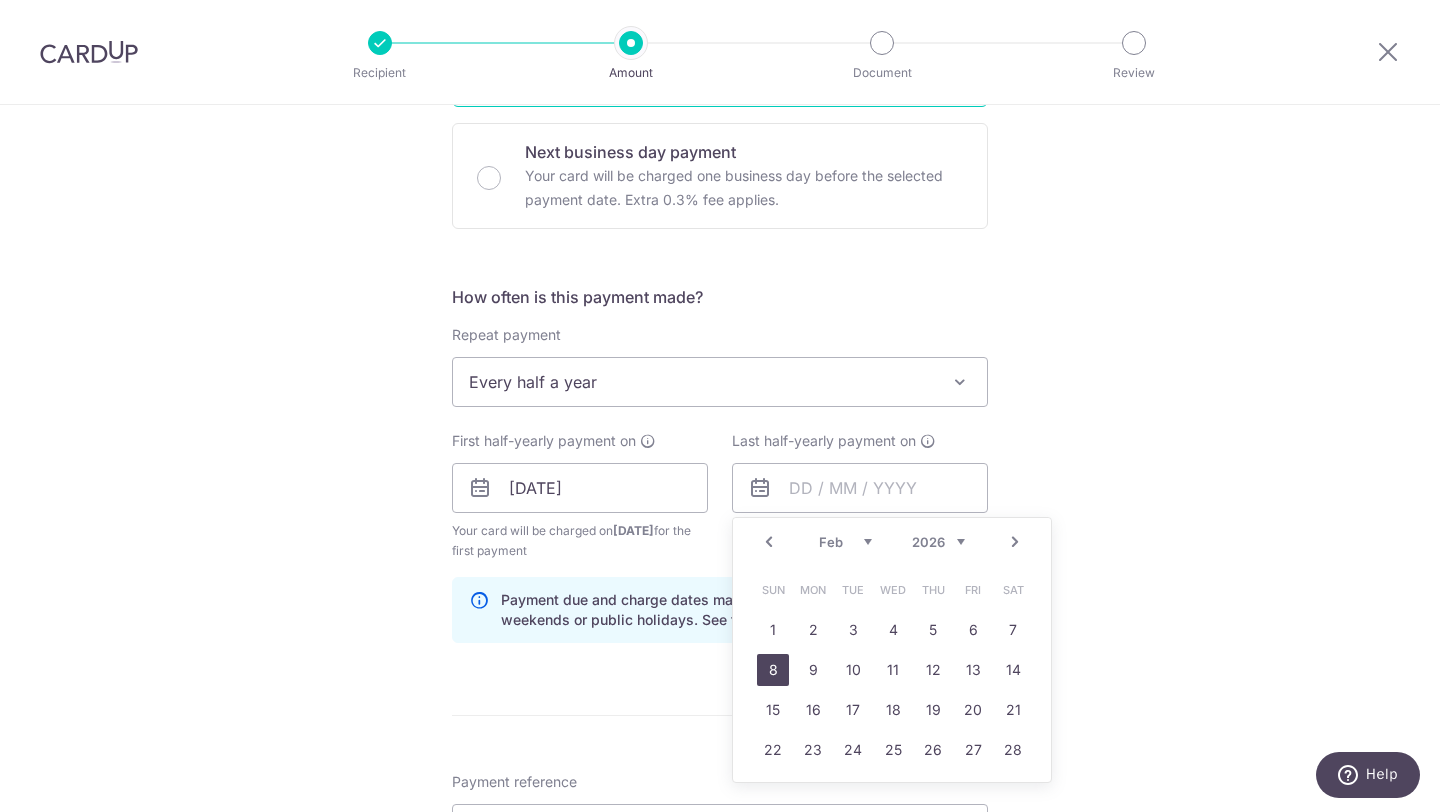 click on "8" at bounding box center [773, 670] 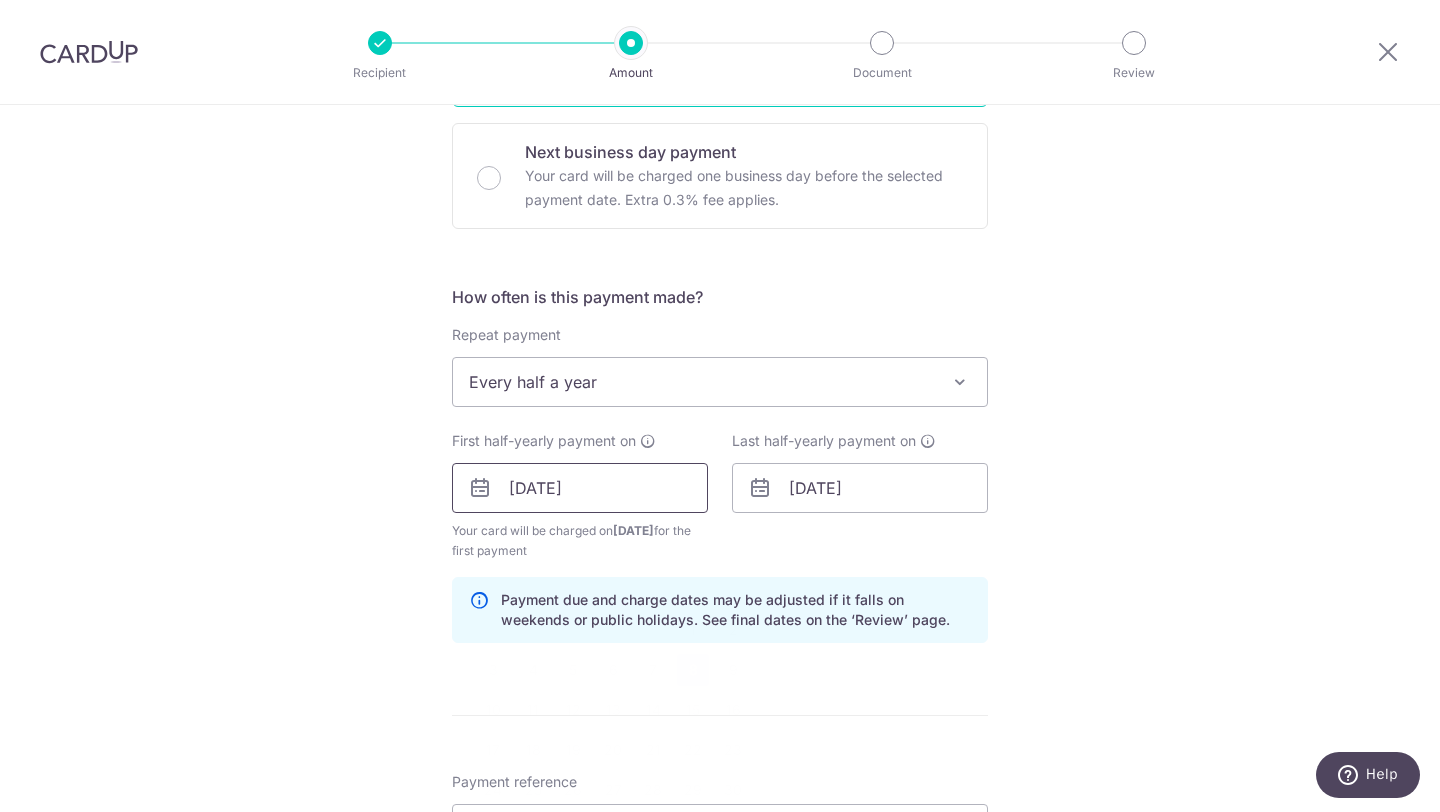 click on "08/08/2025" at bounding box center (580, 488) 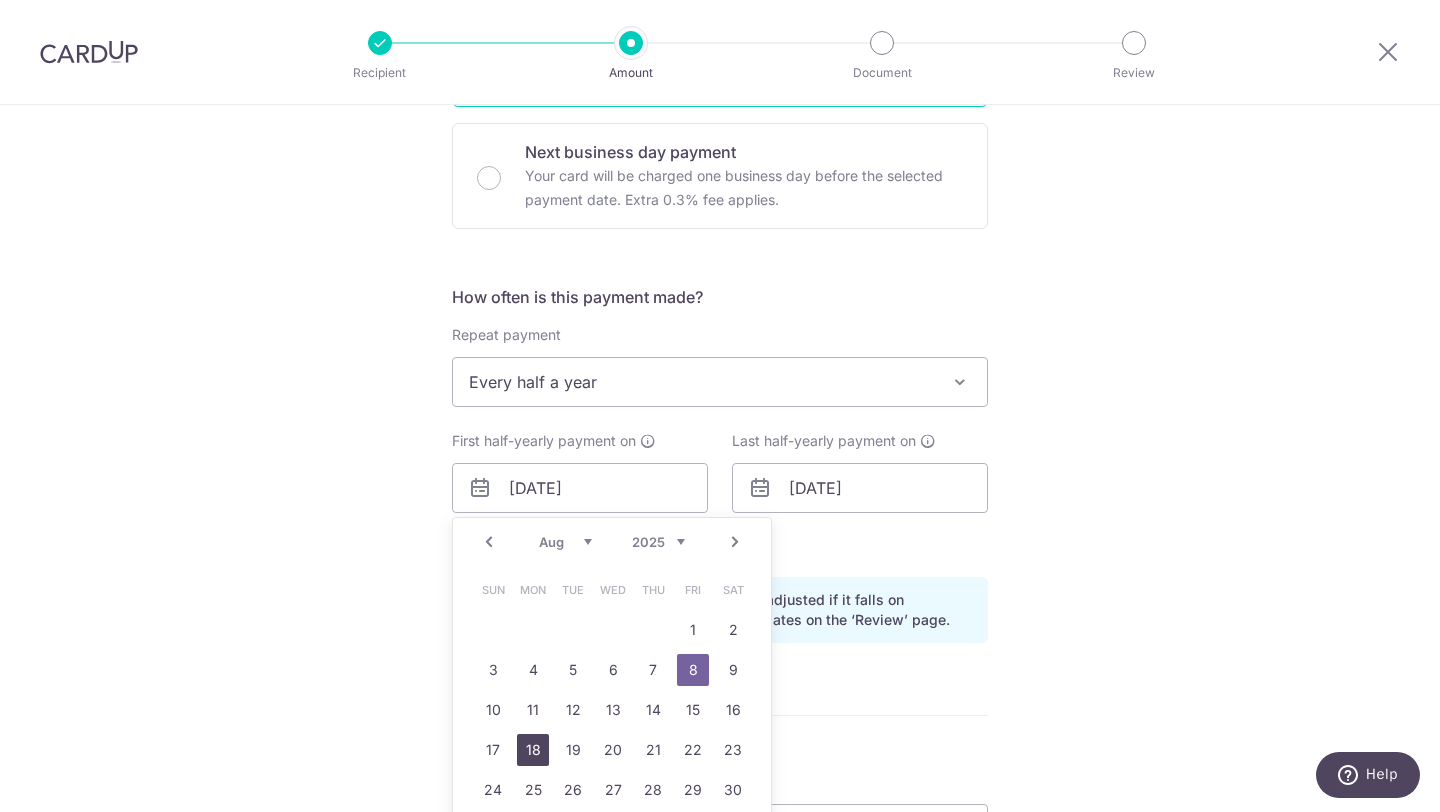 click on "18" at bounding box center (533, 750) 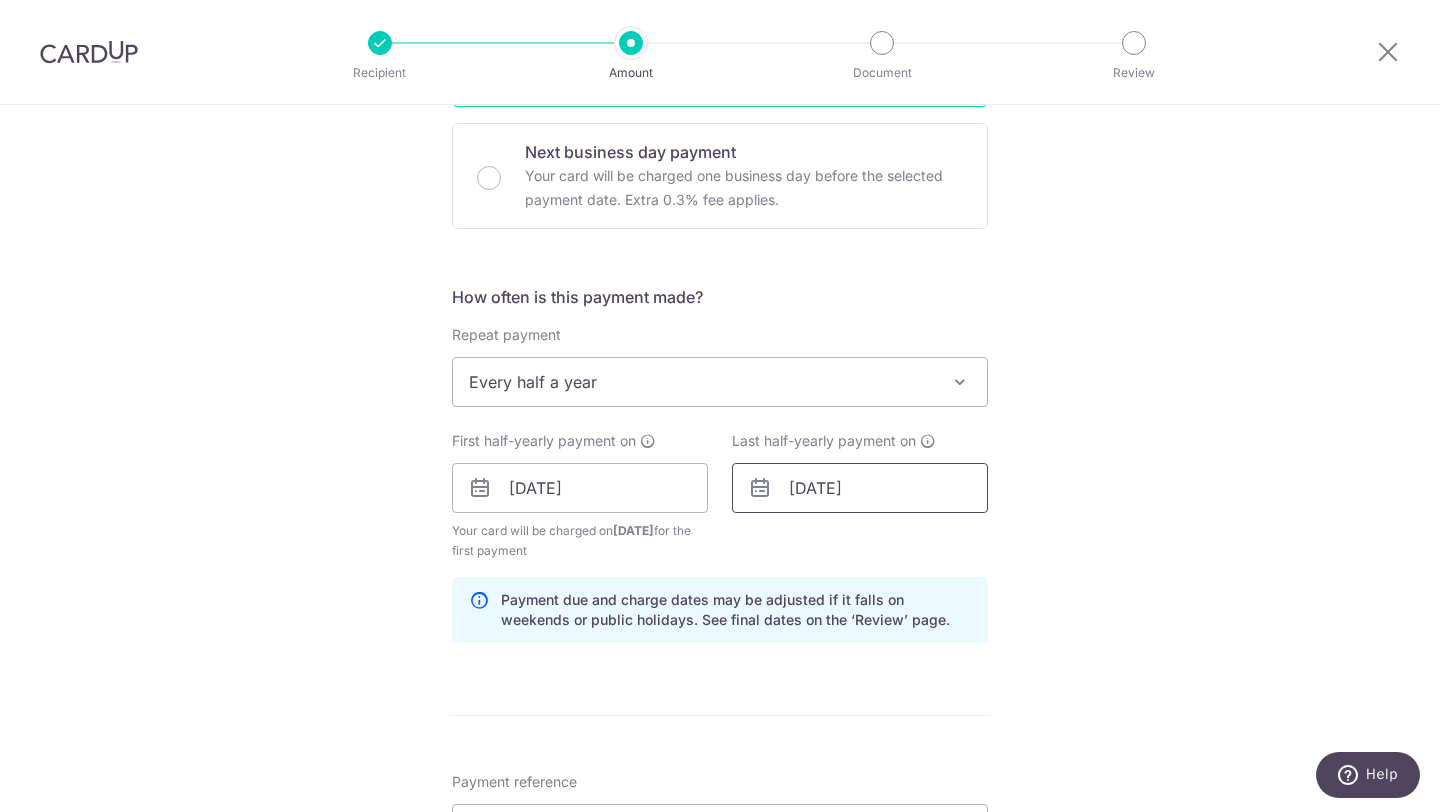 click on "08/02/2026" at bounding box center [860, 488] 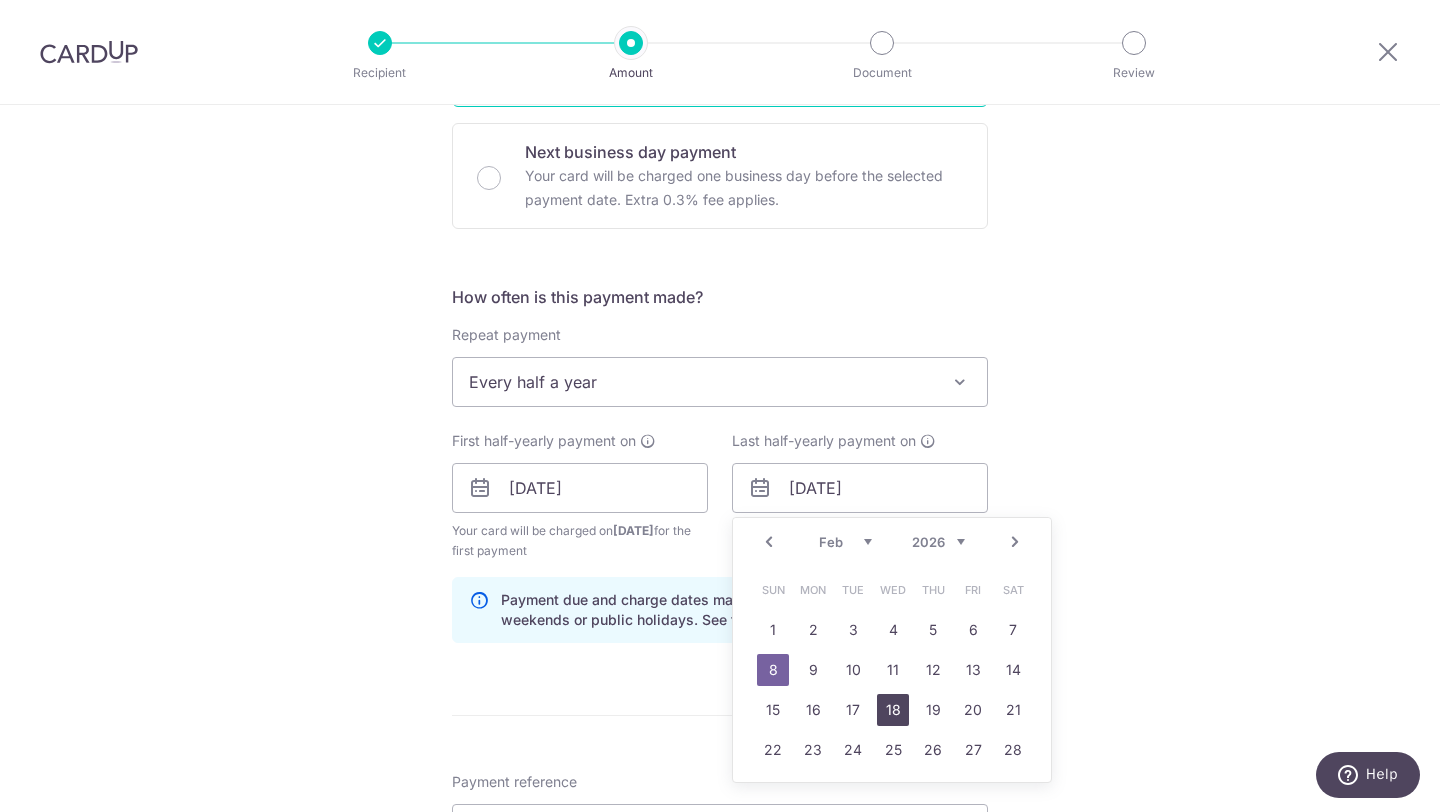 click on "18" at bounding box center [893, 710] 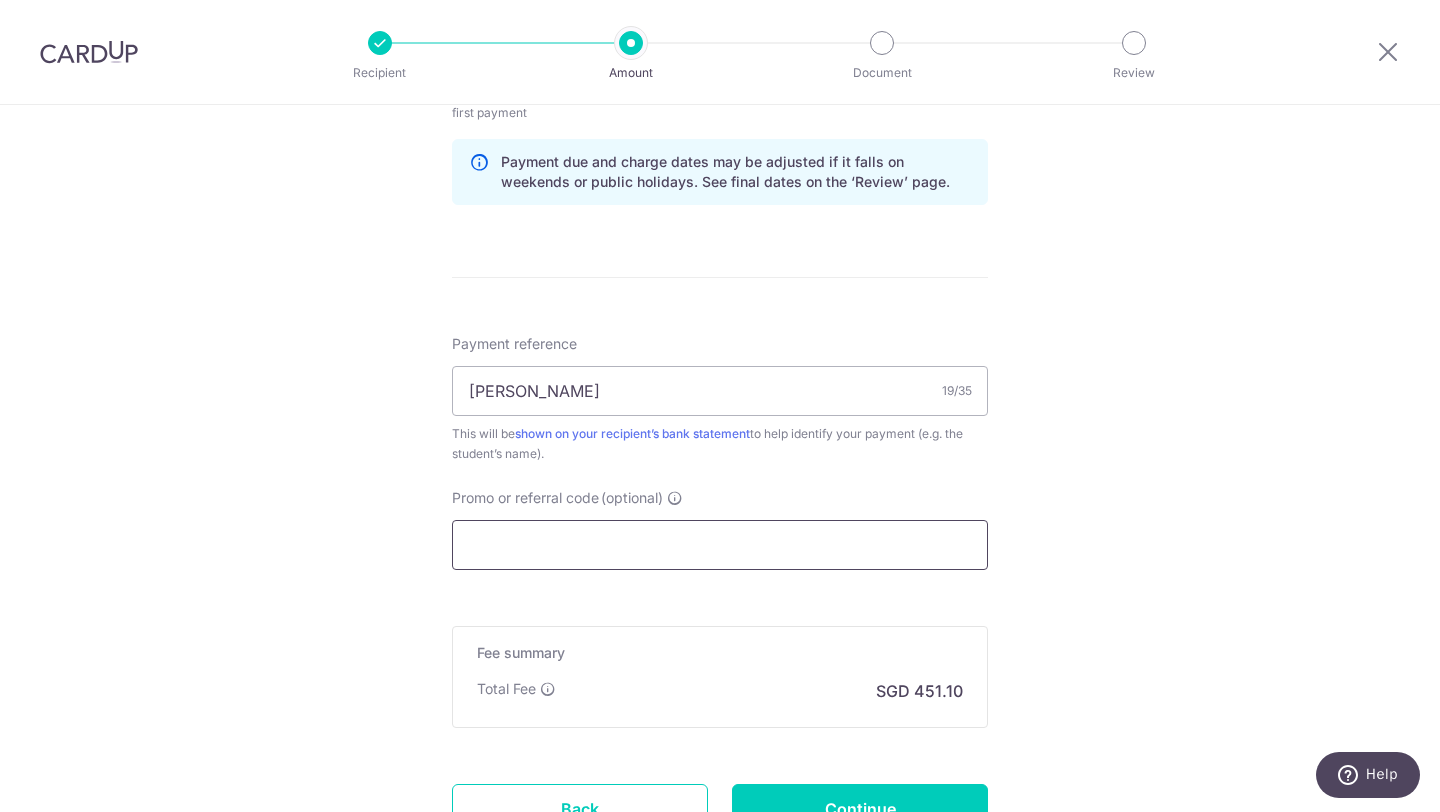 scroll, scrollTop: 1061, scrollLeft: 0, axis: vertical 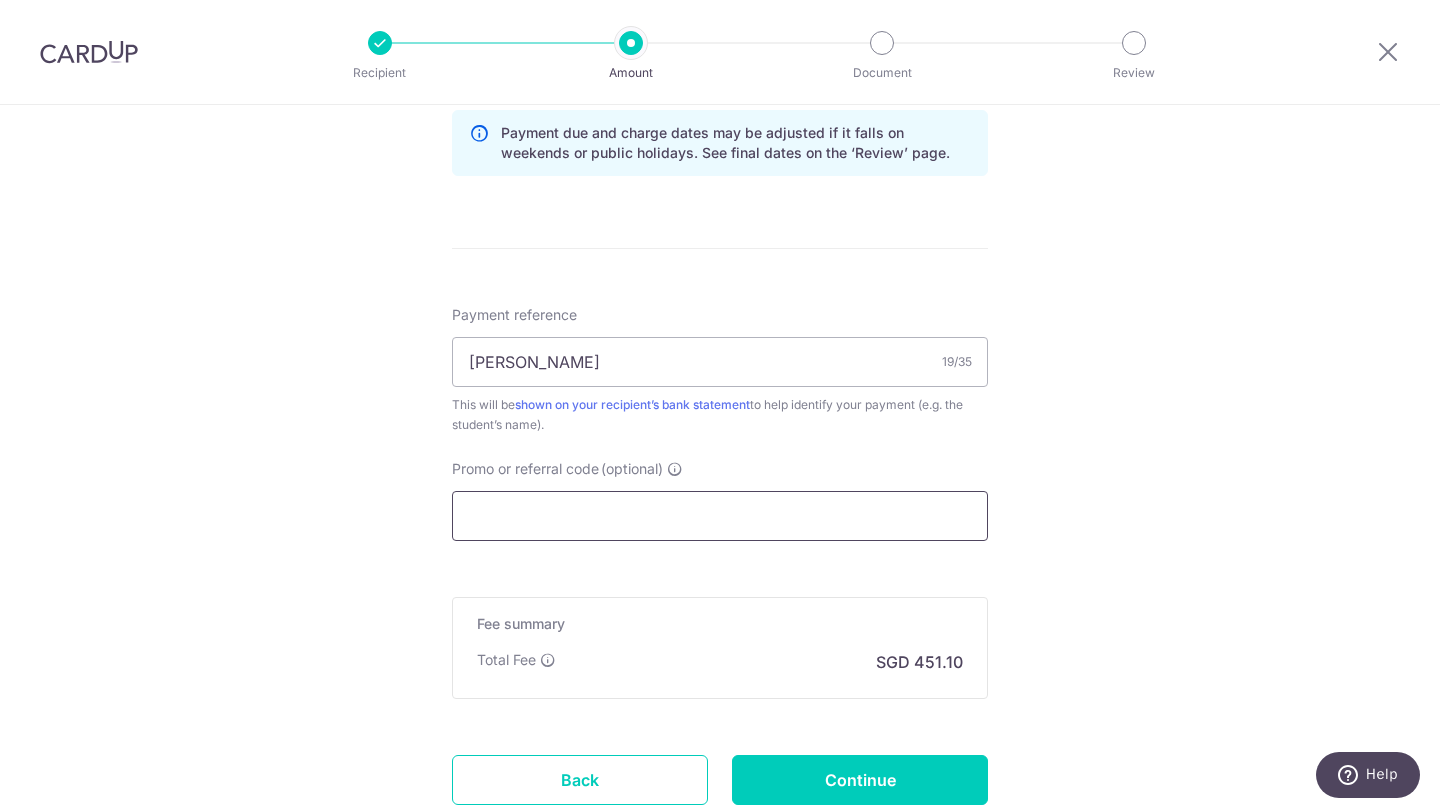 click on "Promo or referral code
(optional)" at bounding box center (720, 516) 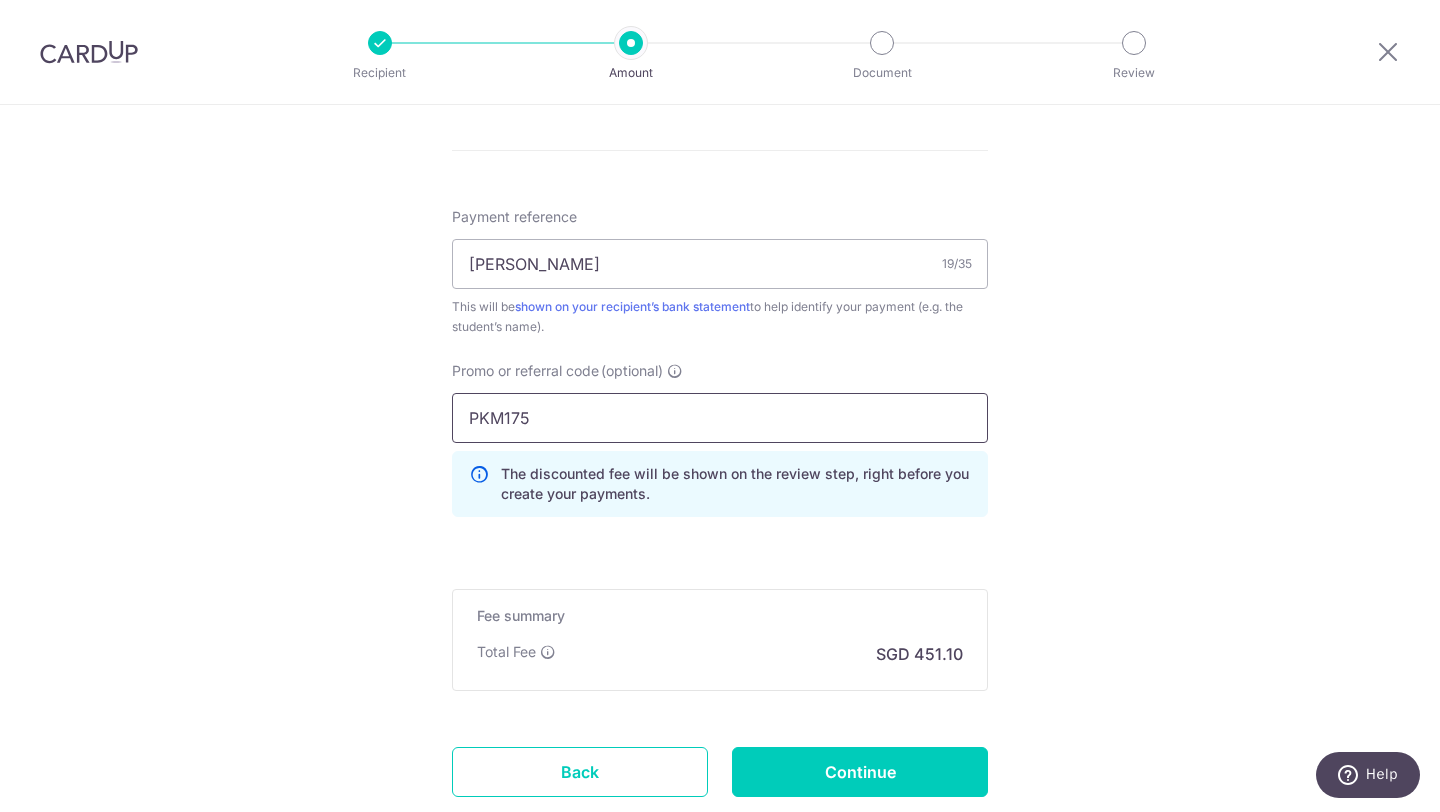 scroll, scrollTop: 1165, scrollLeft: 0, axis: vertical 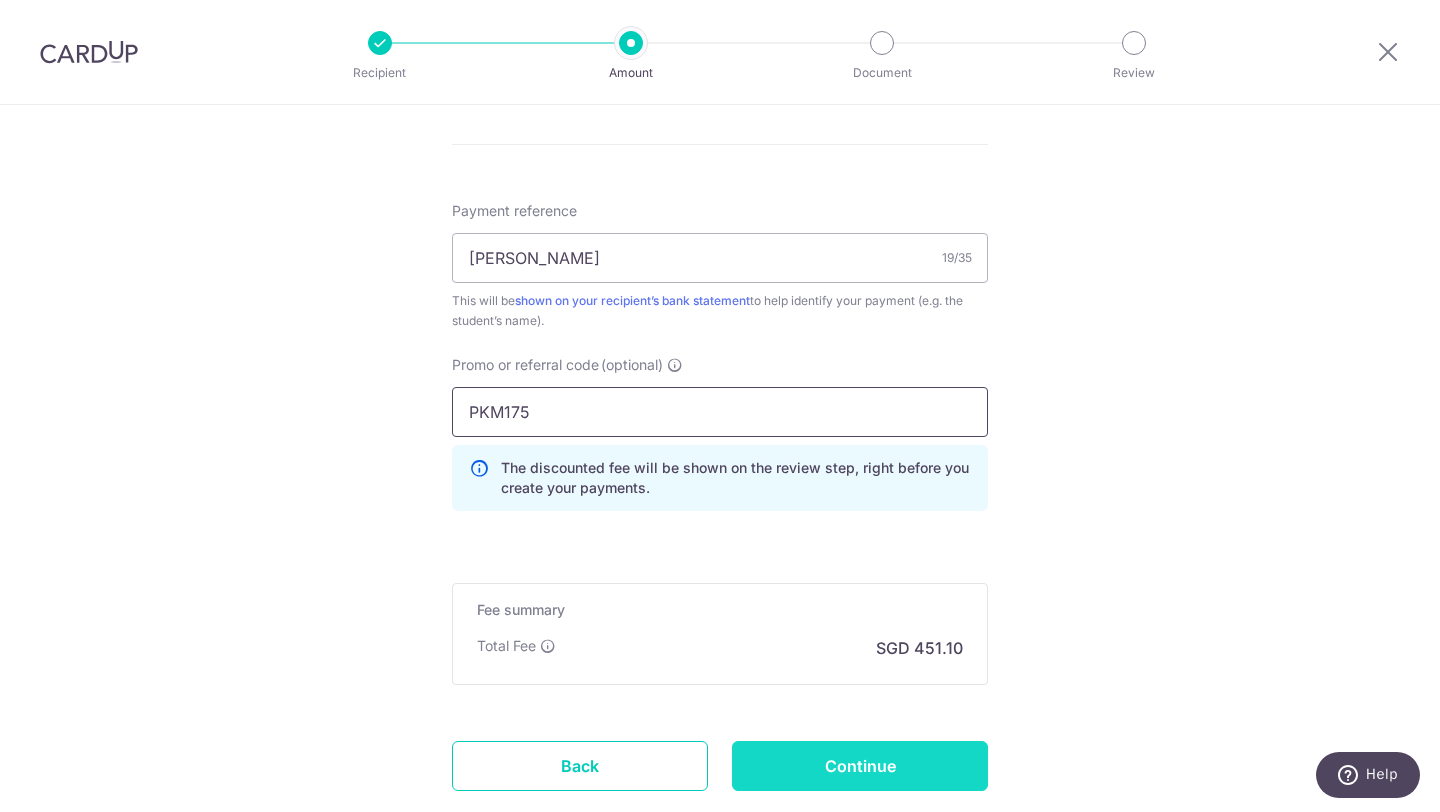 type on "PKM175" 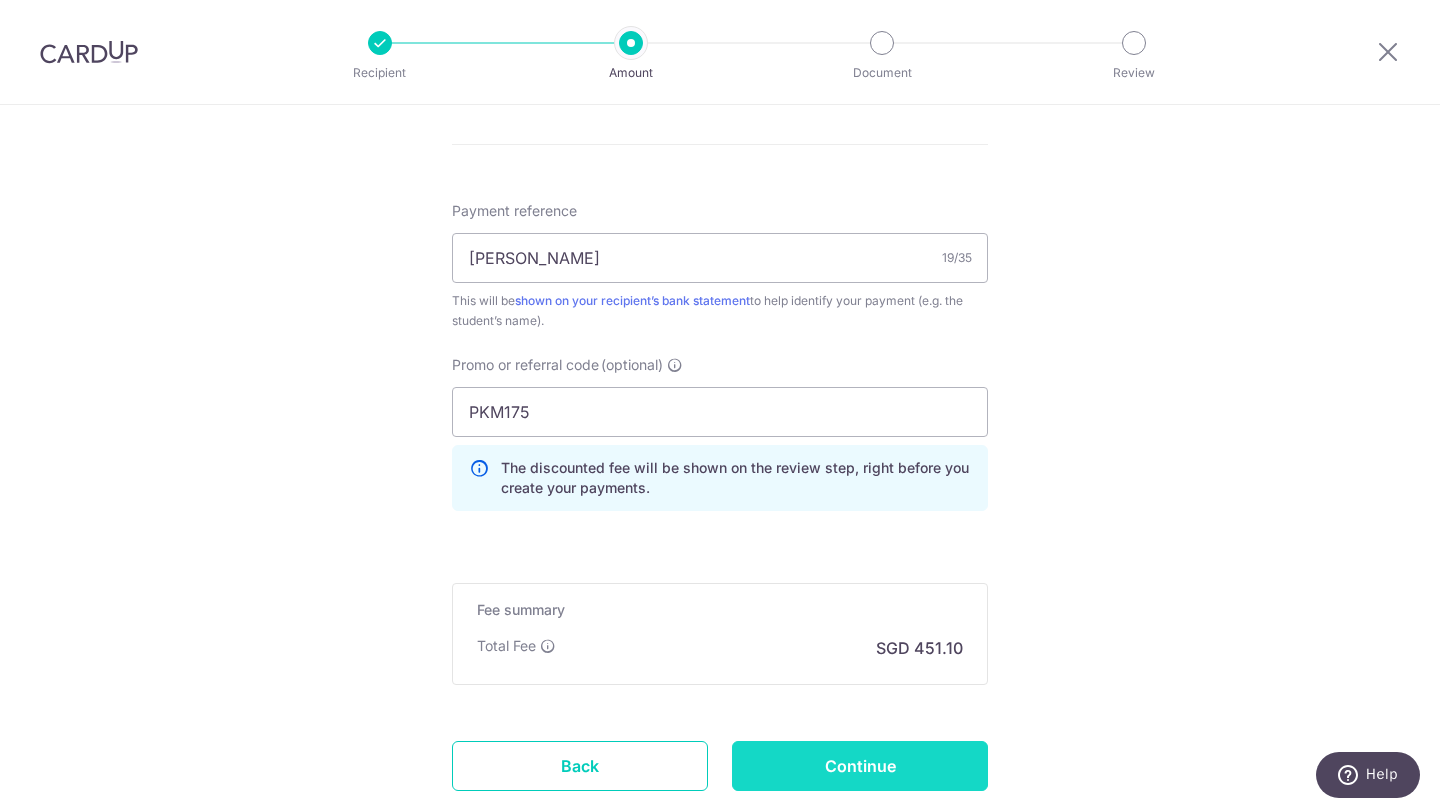 click on "Continue" at bounding box center [860, 766] 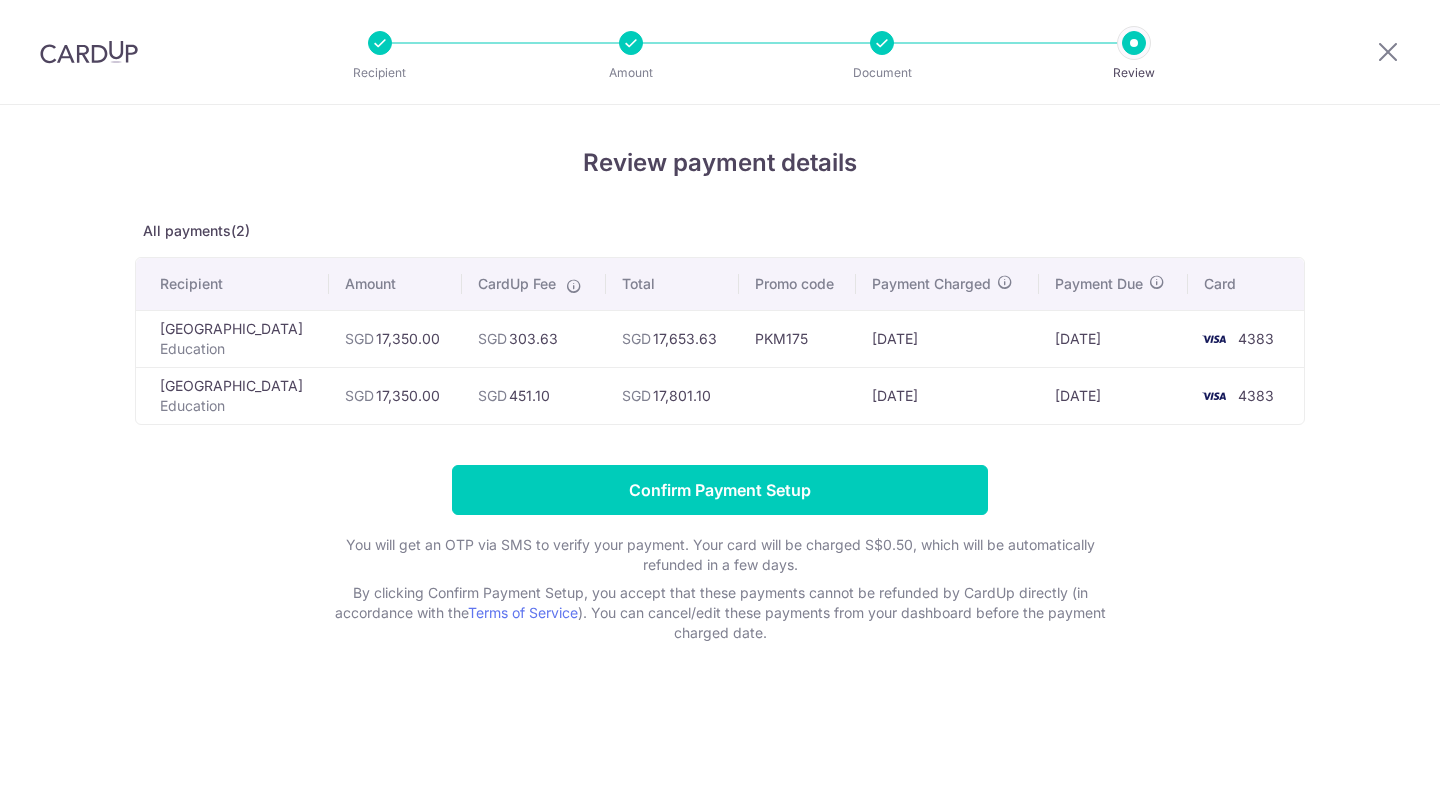 scroll, scrollTop: 0, scrollLeft: 0, axis: both 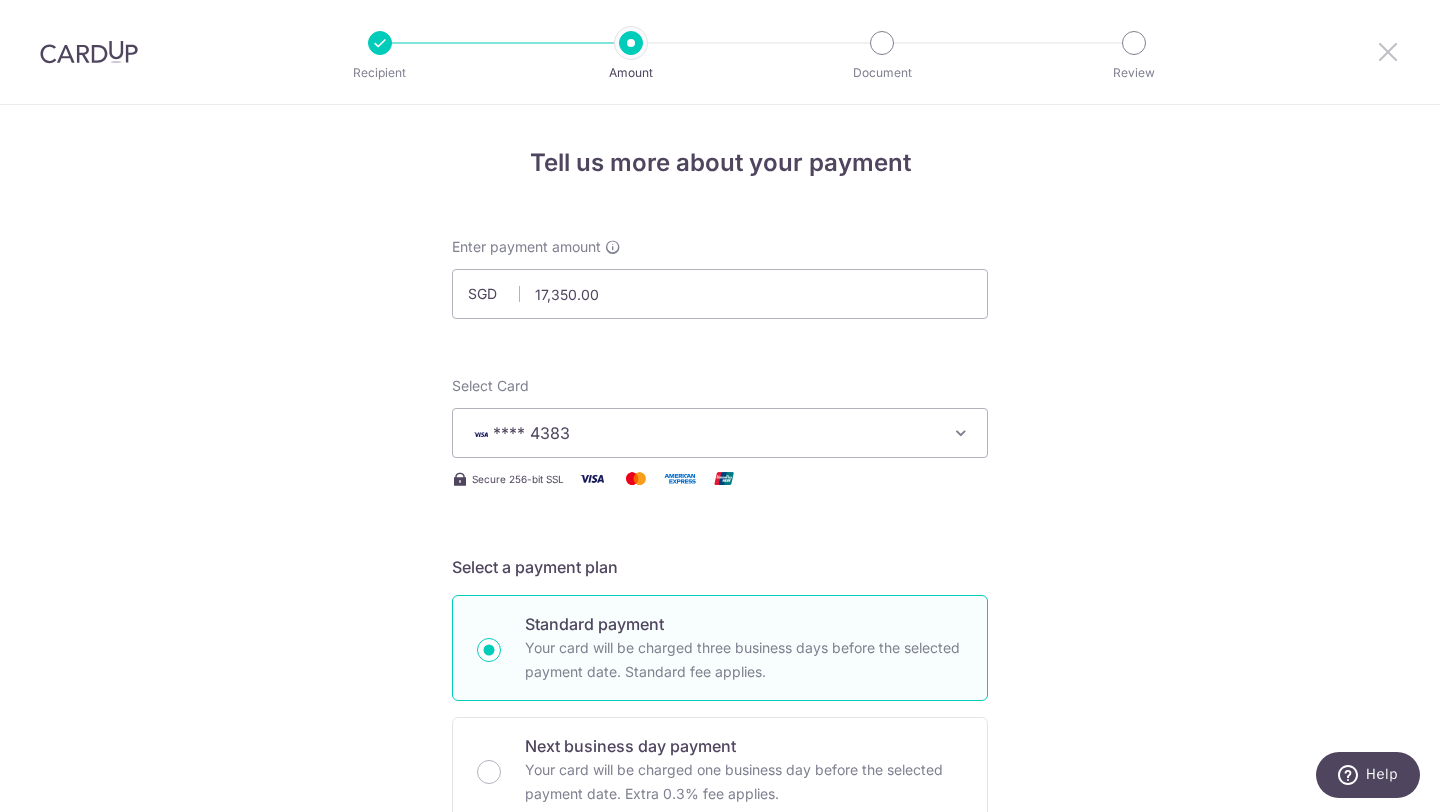 click at bounding box center (1388, 51) 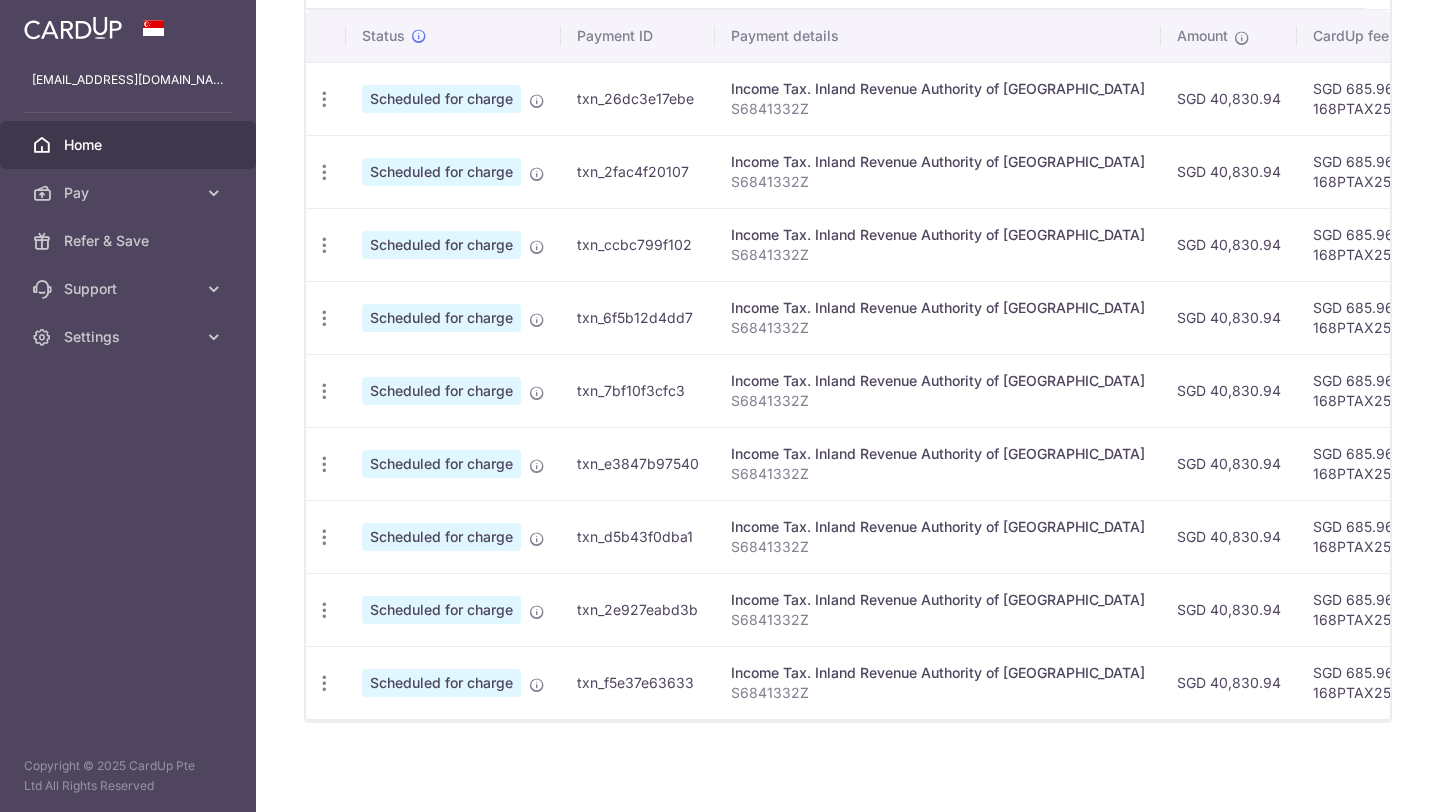 scroll, scrollTop: 589, scrollLeft: 0, axis: vertical 